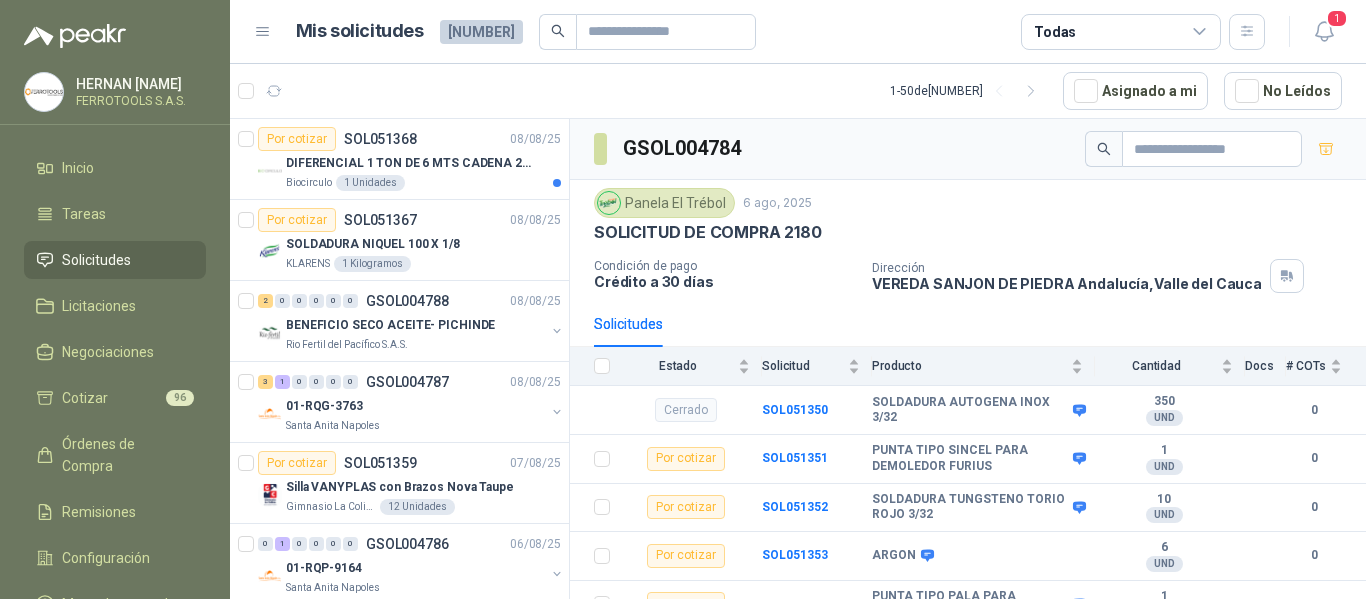 scroll, scrollTop: 0, scrollLeft: 0, axis: both 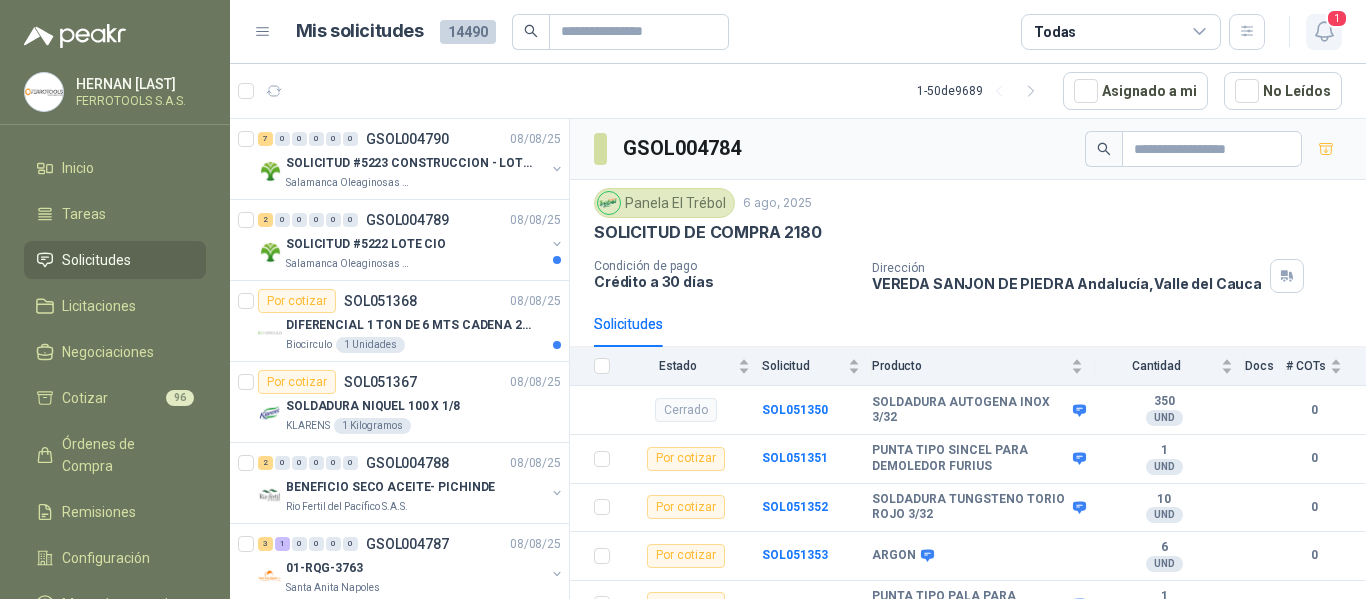 click 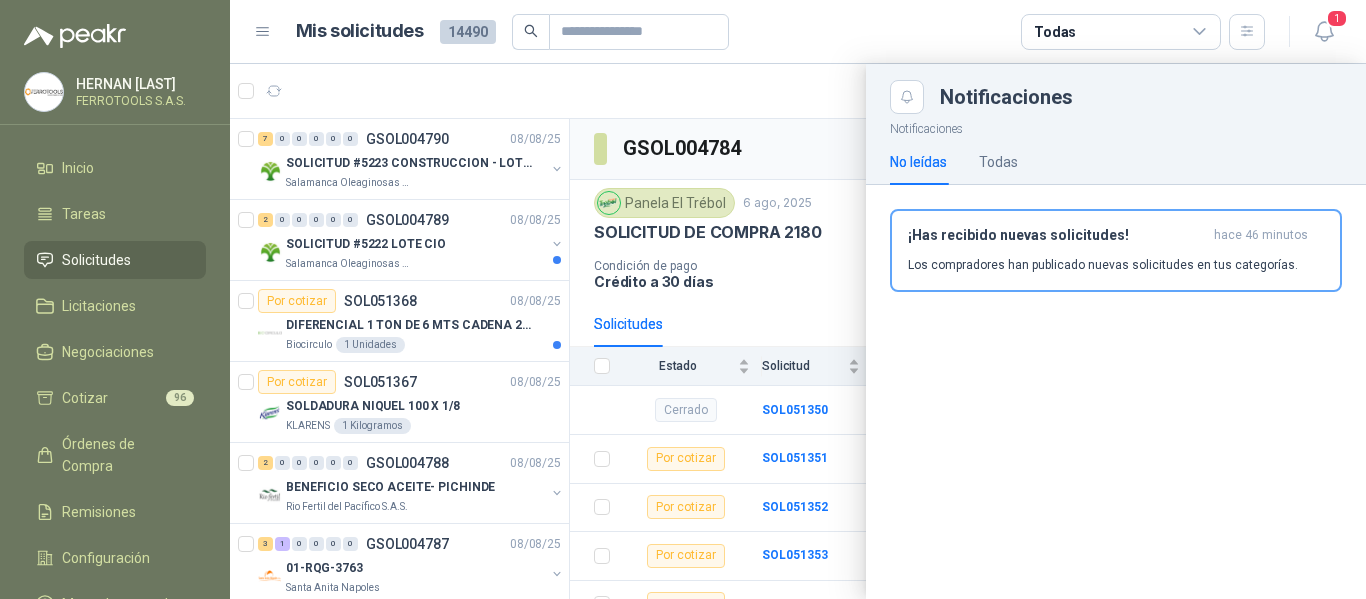 click at bounding box center (798, 331) 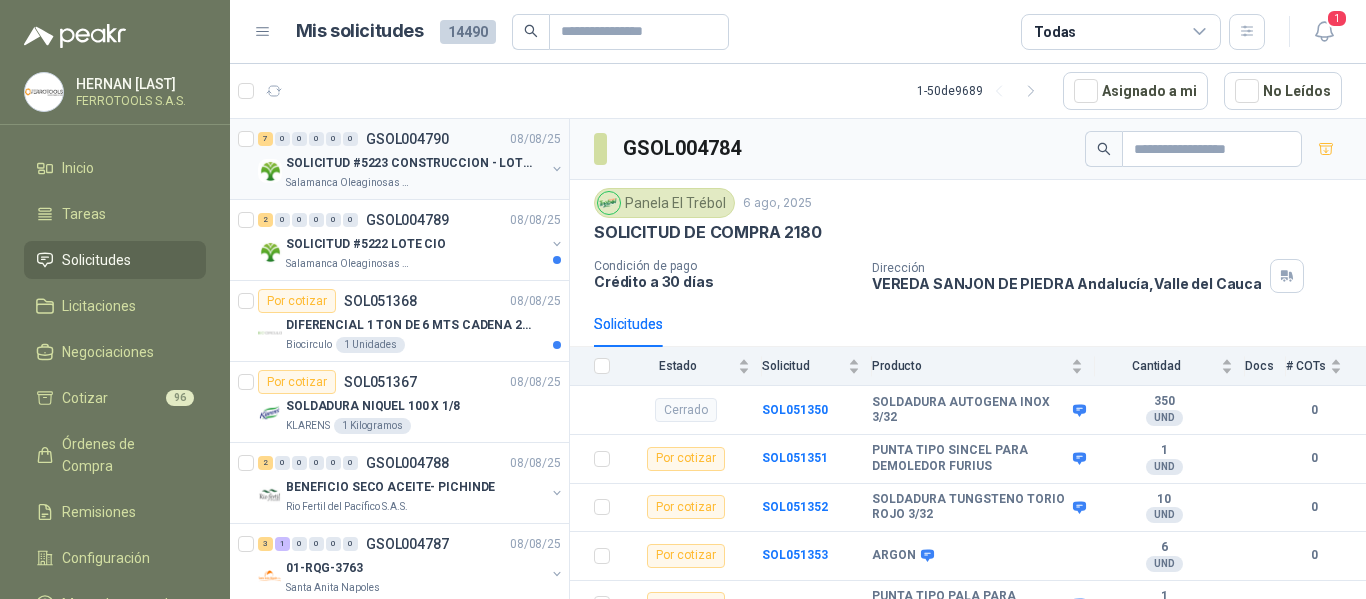 click on "SOLICITUD #5223  CONSTRUCCION - LOTE CIO" at bounding box center (410, 163) 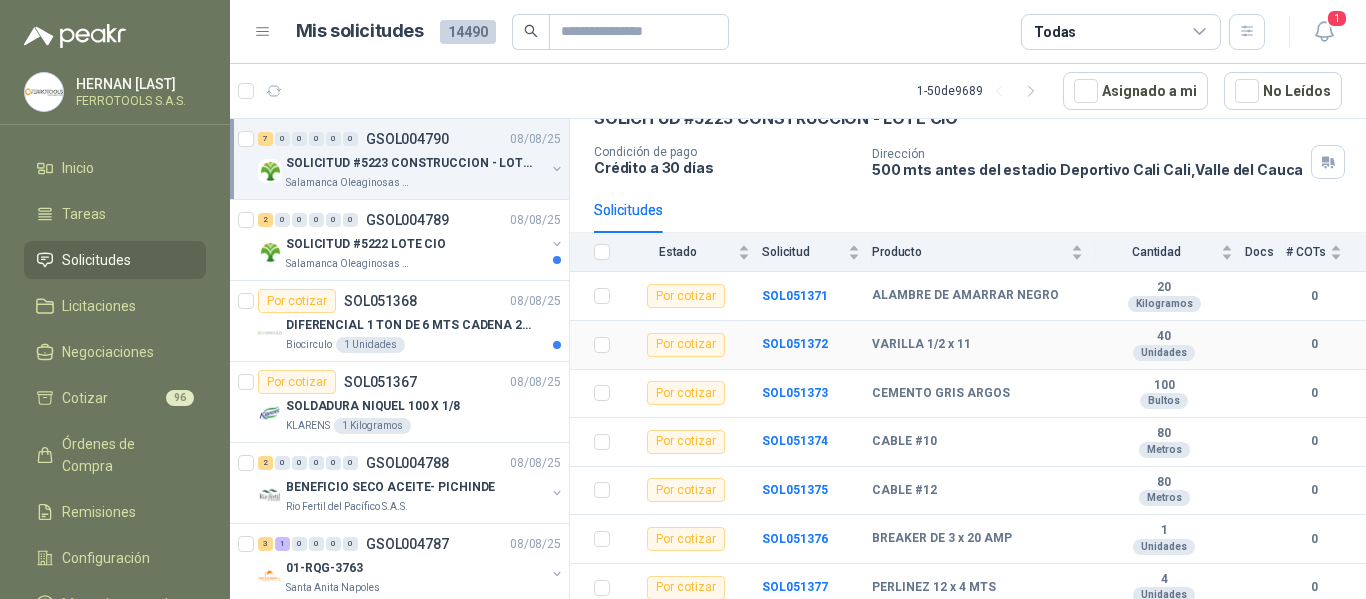 scroll, scrollTop: 120, scrollLeft: 0, axis: vertical 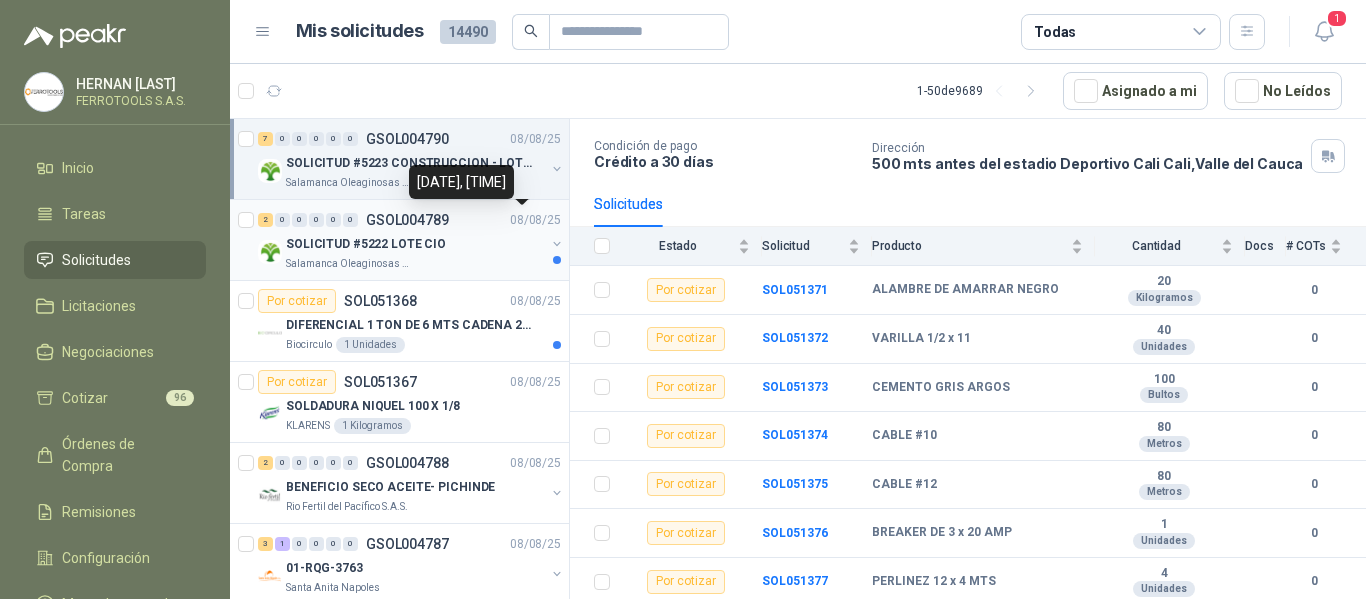 click on "SOLICITUD #5222 LOTE CIO" at bounding box center [415, 244] 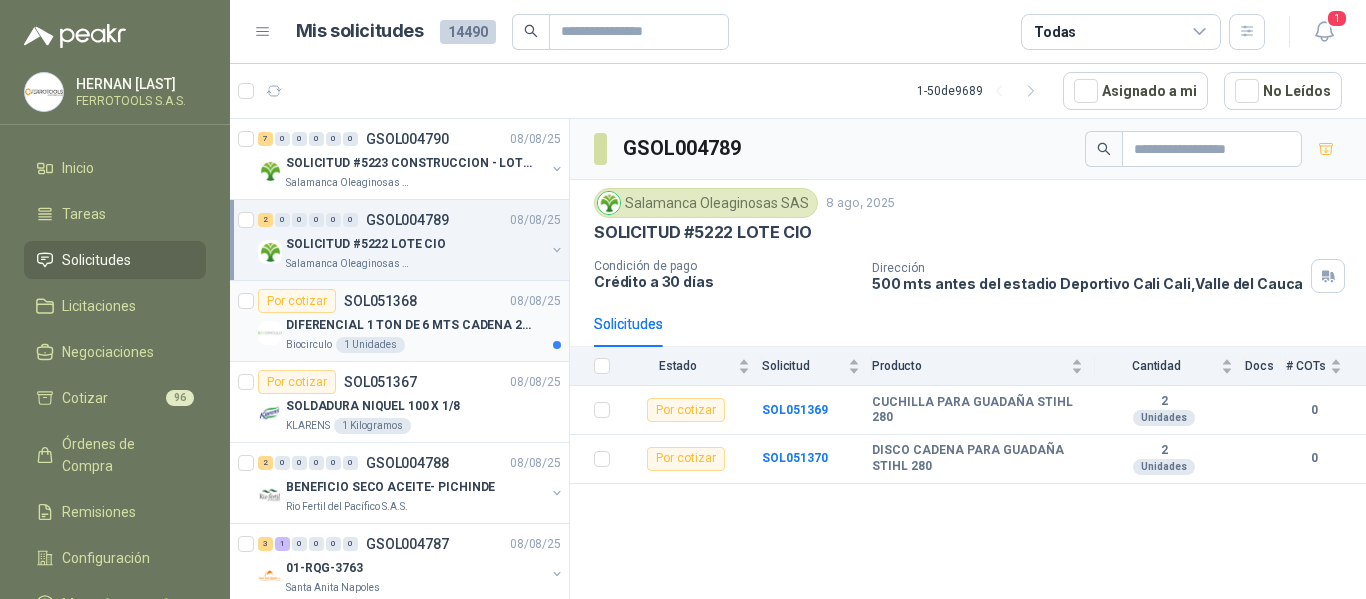 click on "DIFERENCIAL 1 TON DE 6 MTS  CADENA 220V BISONTE" at bounding box center [410, 325] 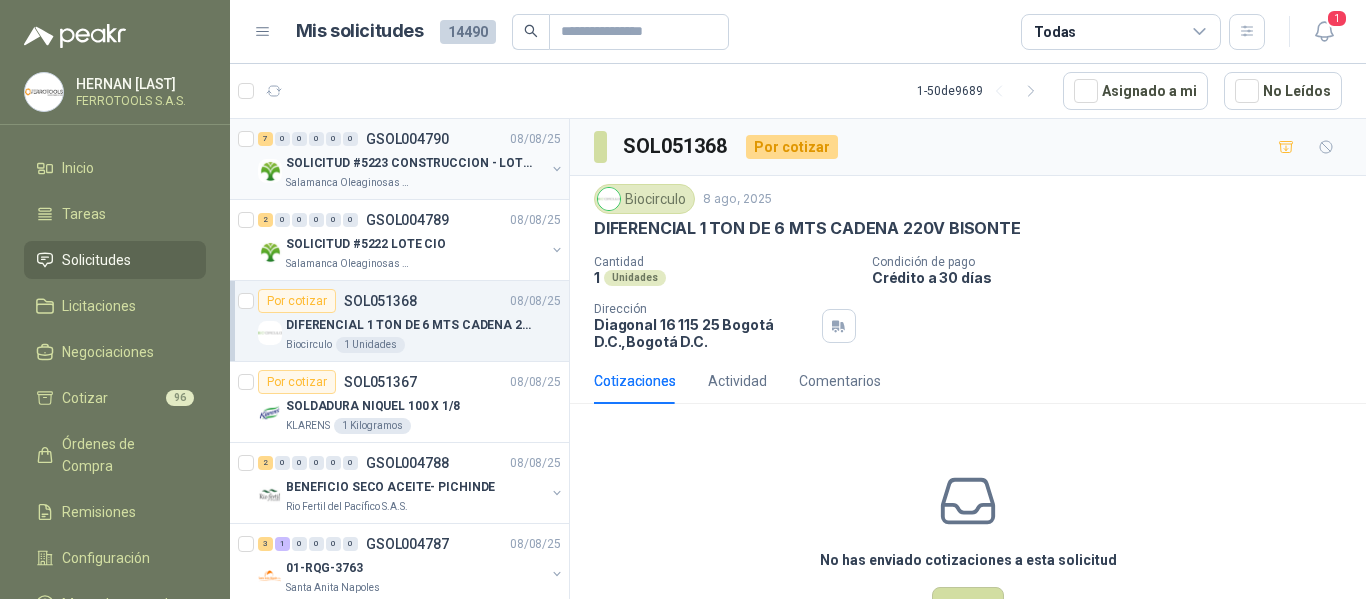 click on "SOLICITUD #5223  CONSTRUCCION - LOTE CIO" at bounding box center [410, 163] 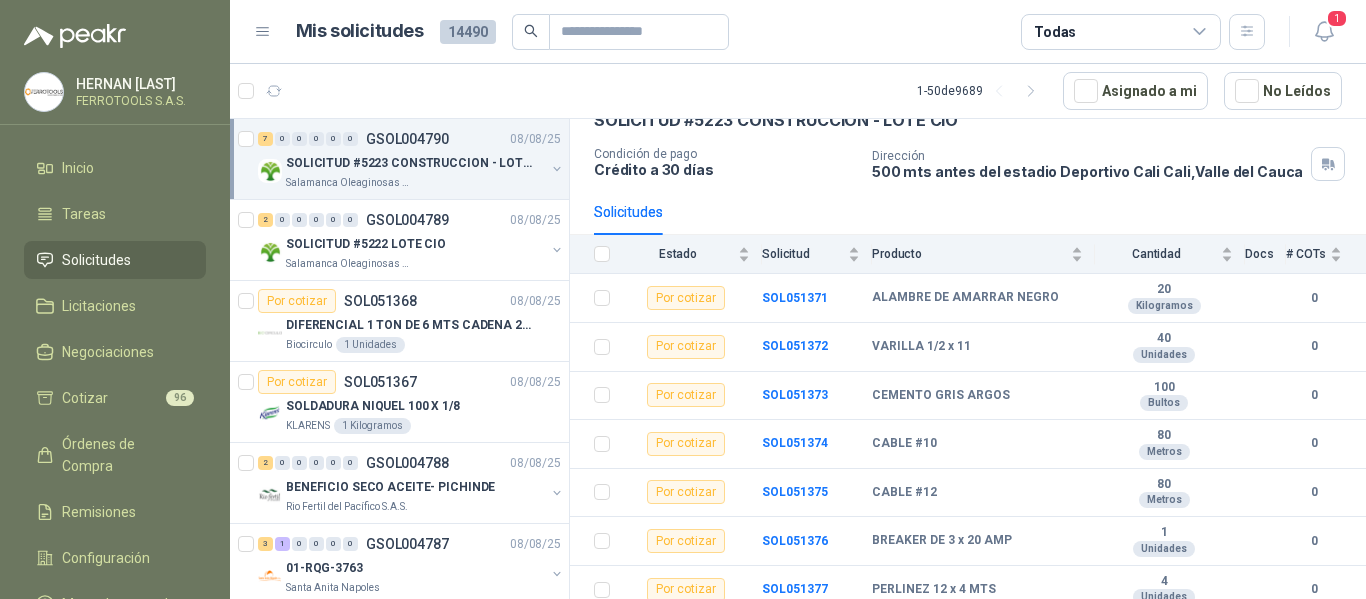 scroll, scrollTop: 120, scrollLeft: 0, axis: vertical 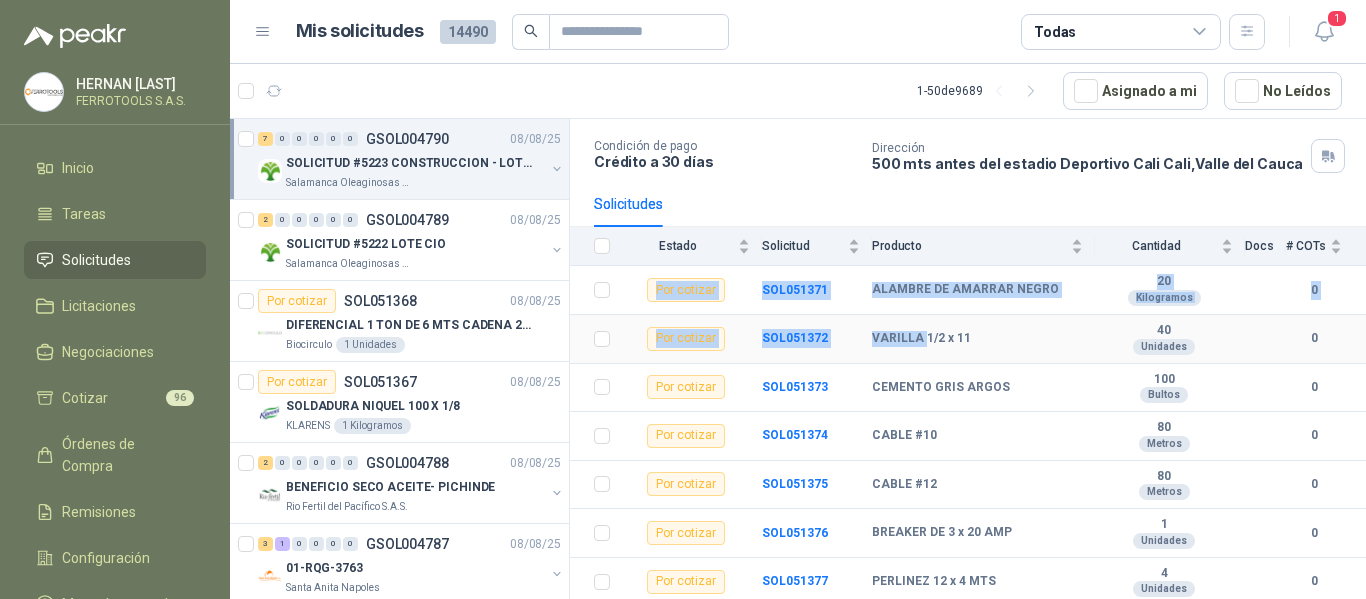 drag, startPoint x: 643, startPoint y: 288, endPoint x: 924, endPoint y: 354, distance: 288.64685 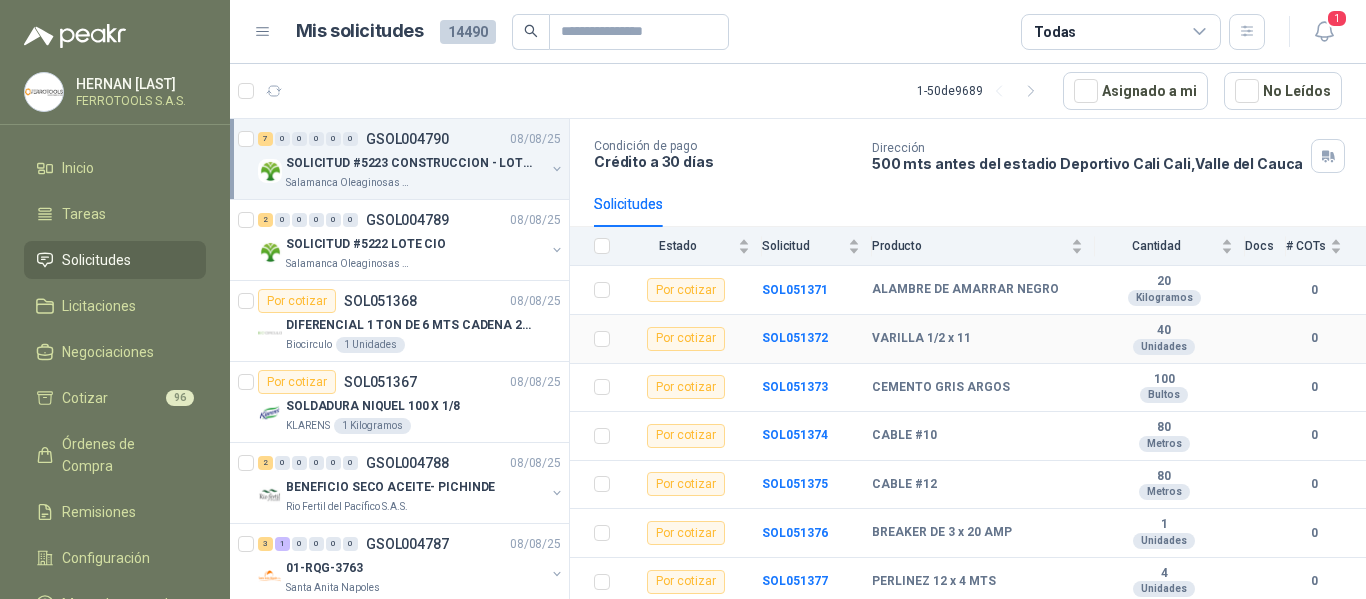 click on "VARILLA 1/2 x 11" at bounding box center (977, 339) 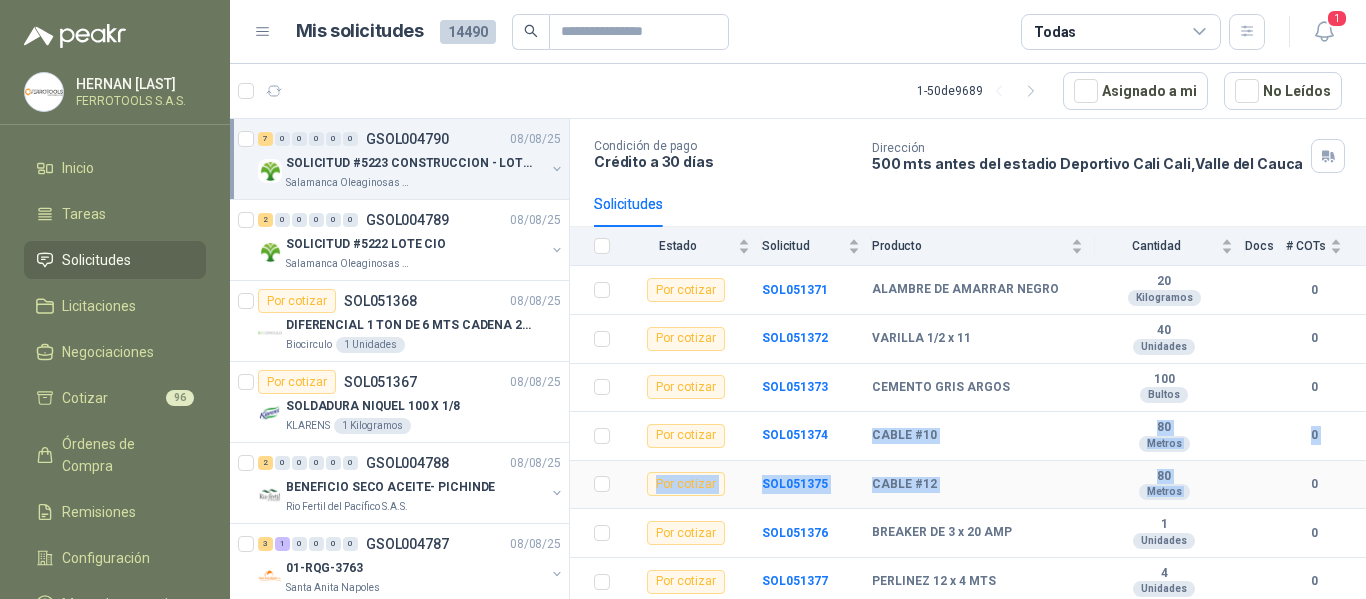 drag, startPoint x: 872, startPoint y: 437, endPoint x: 1276, endPoint y: 494, distance: 408.00122 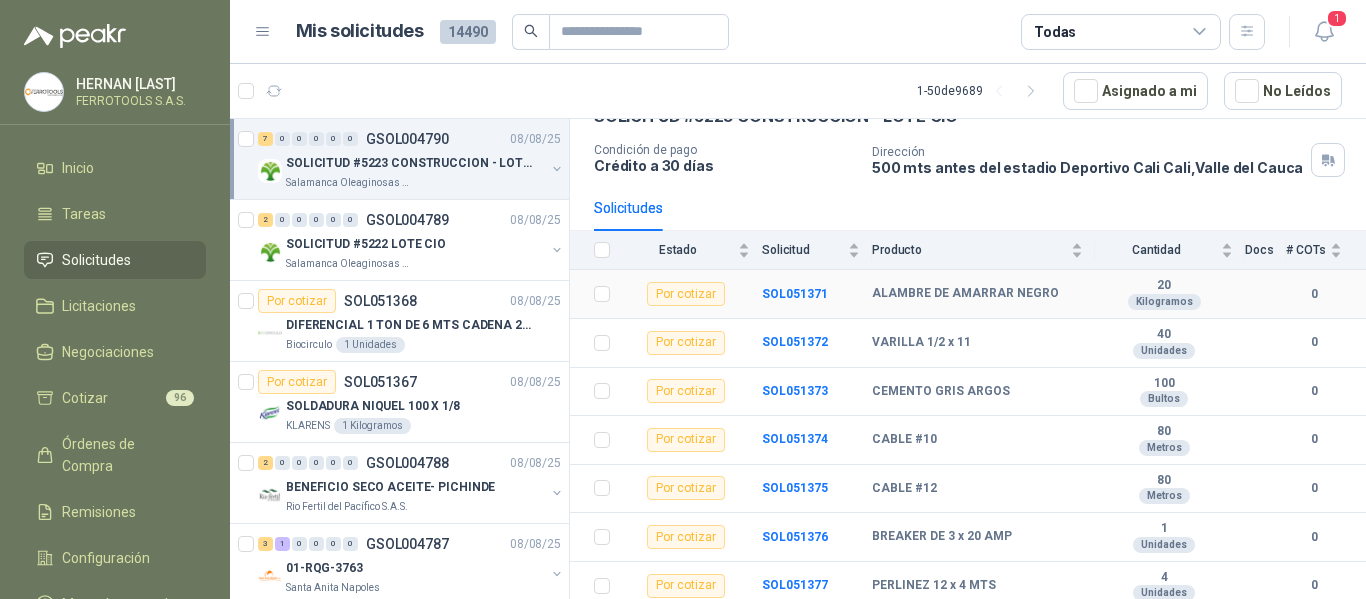 scroll, scrollTop: 120, scrollLeft: 0, axis: vertical 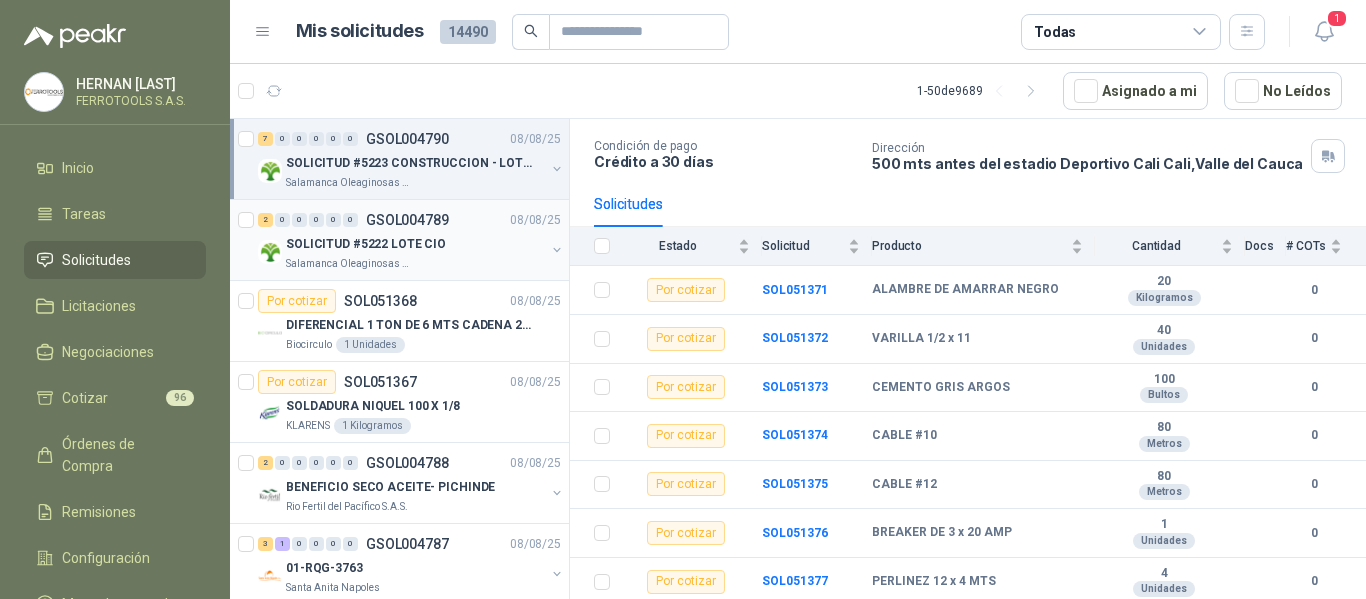 click on "SOLICITUD #5222 LOTE CIO" at bounding box center (366, 244) 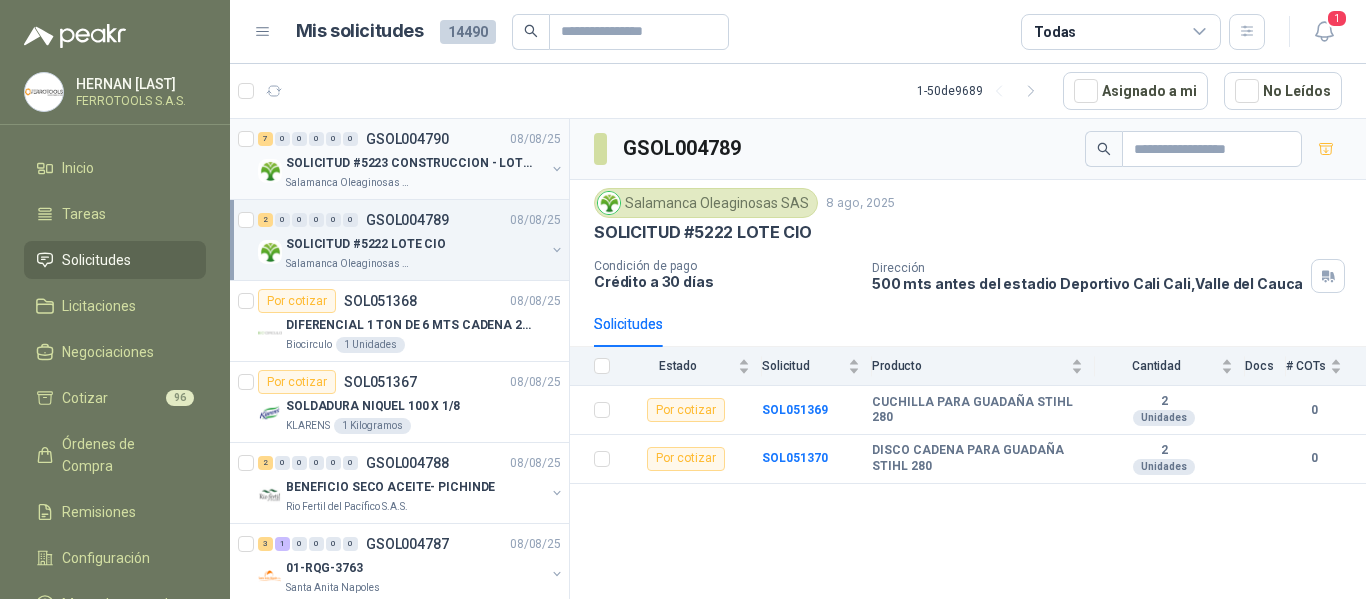click on "Salamanca Oleaginosas SAS" at bounding box center (415, 183) 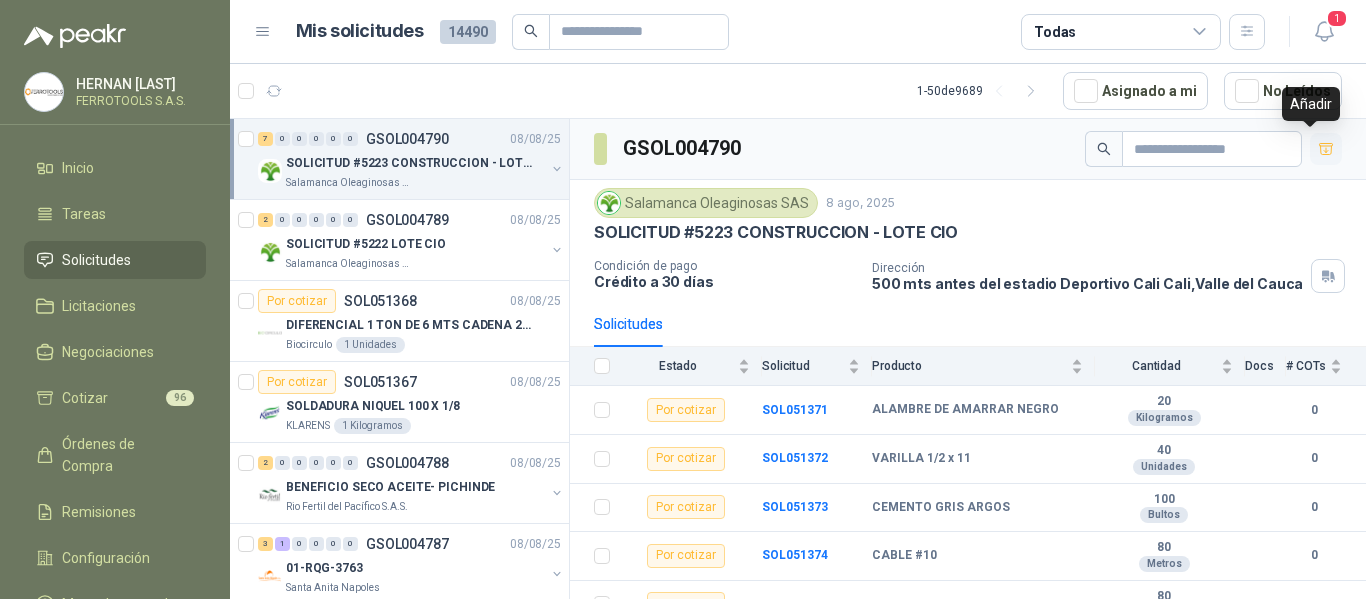 click 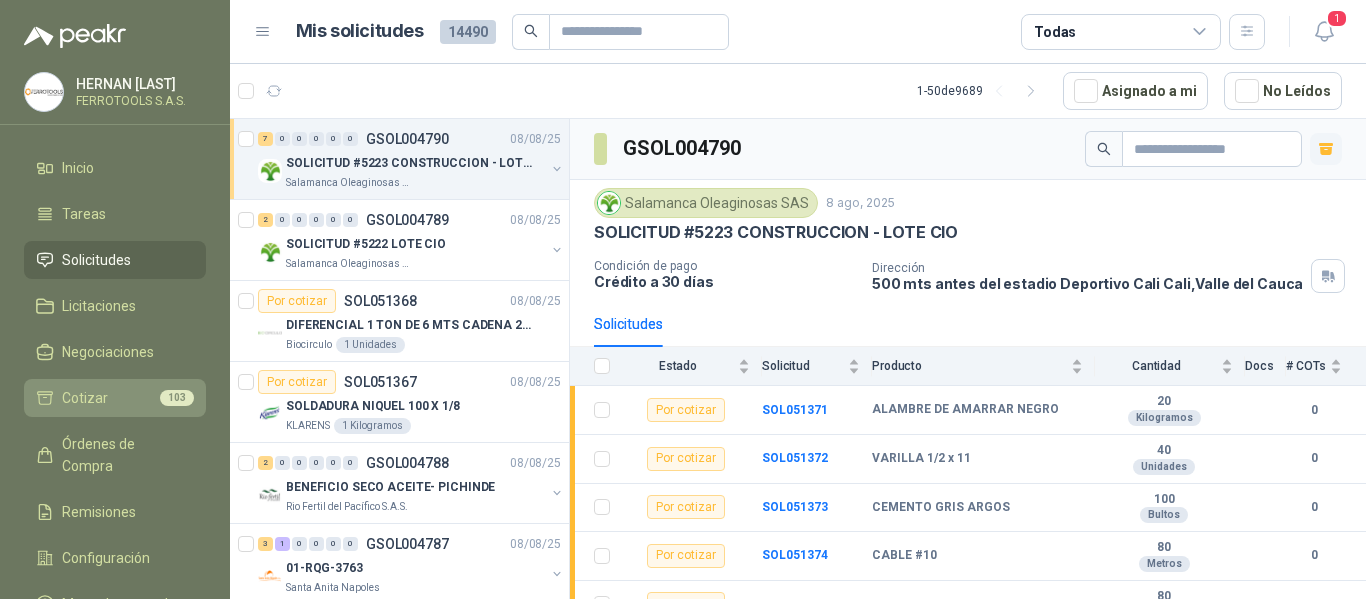 click on "Cotizar 103" at bounding box center (115, 398) 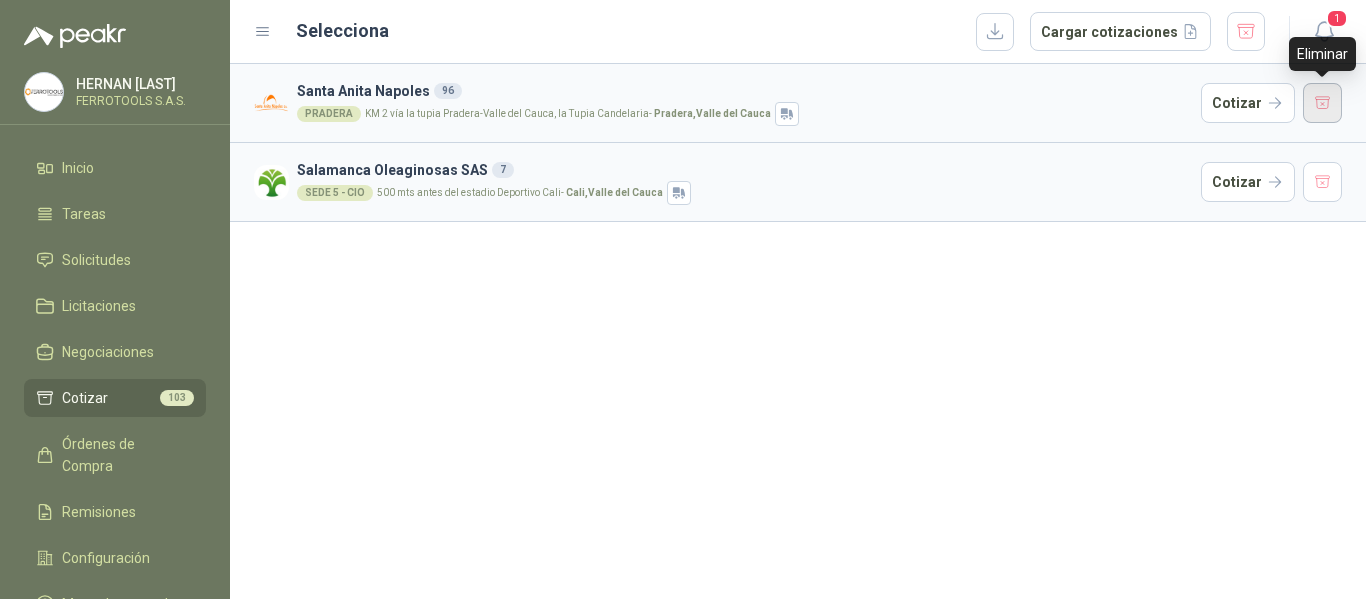 click at bounding box center (1323, 103) 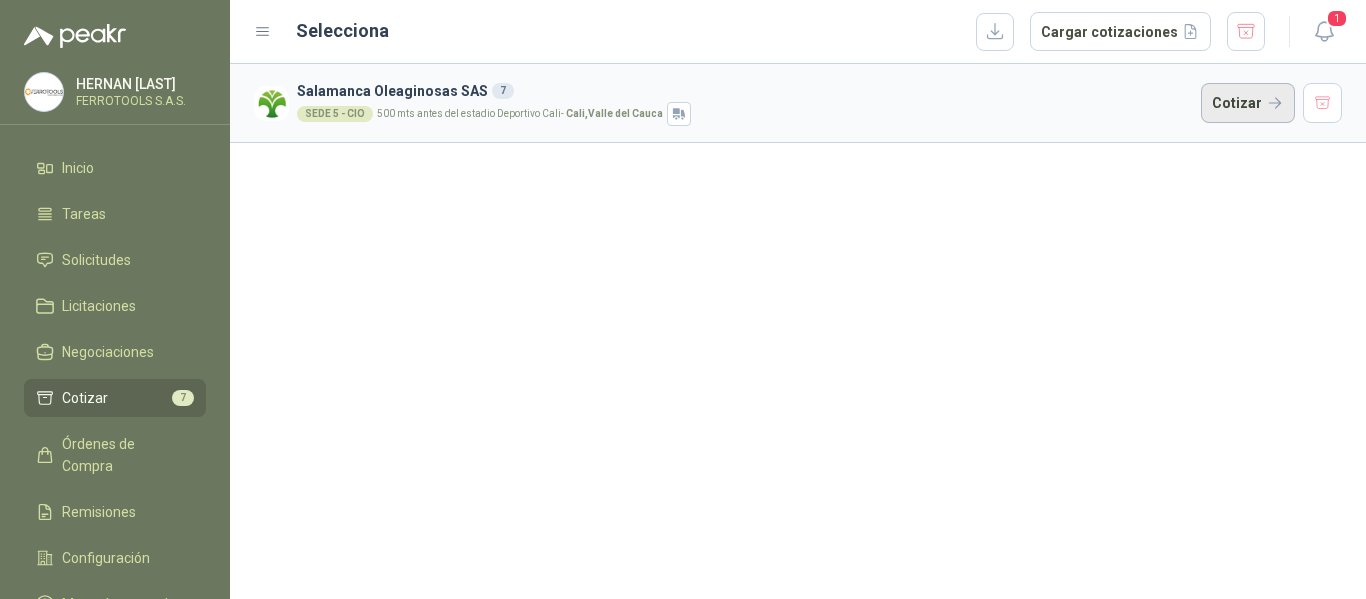 click on "Cotizar" at bounding box center (1248, 103) 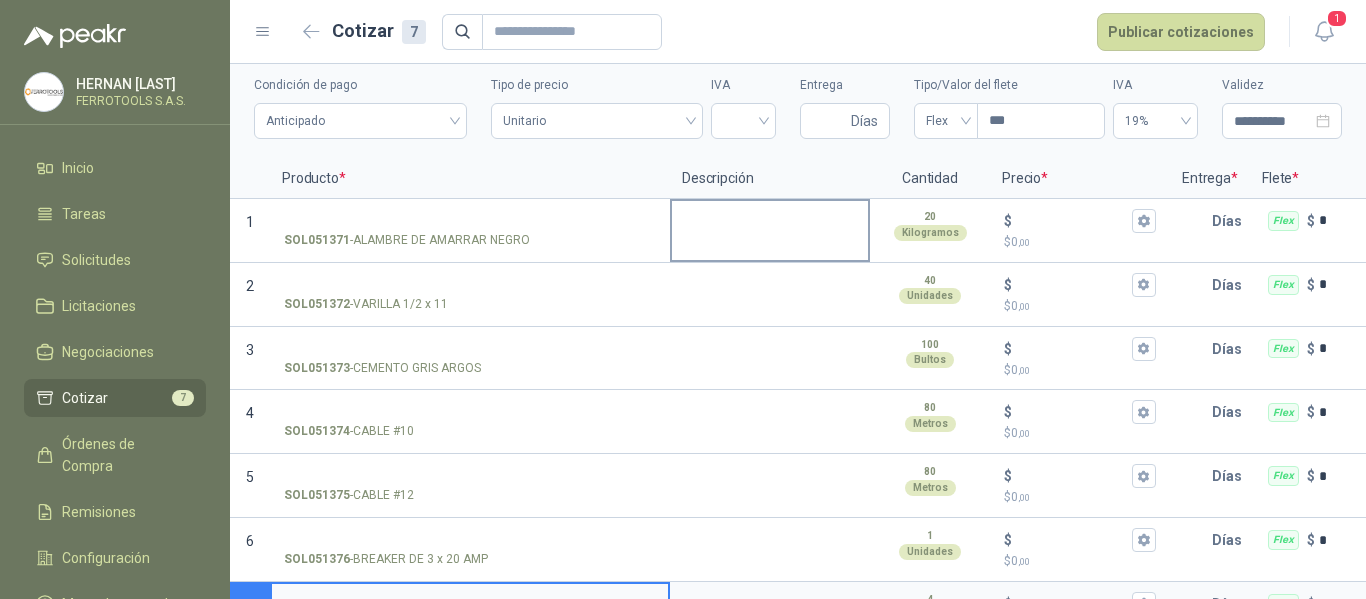 scroll, scrollTop: 0, scrollLeft: 0, axis: both 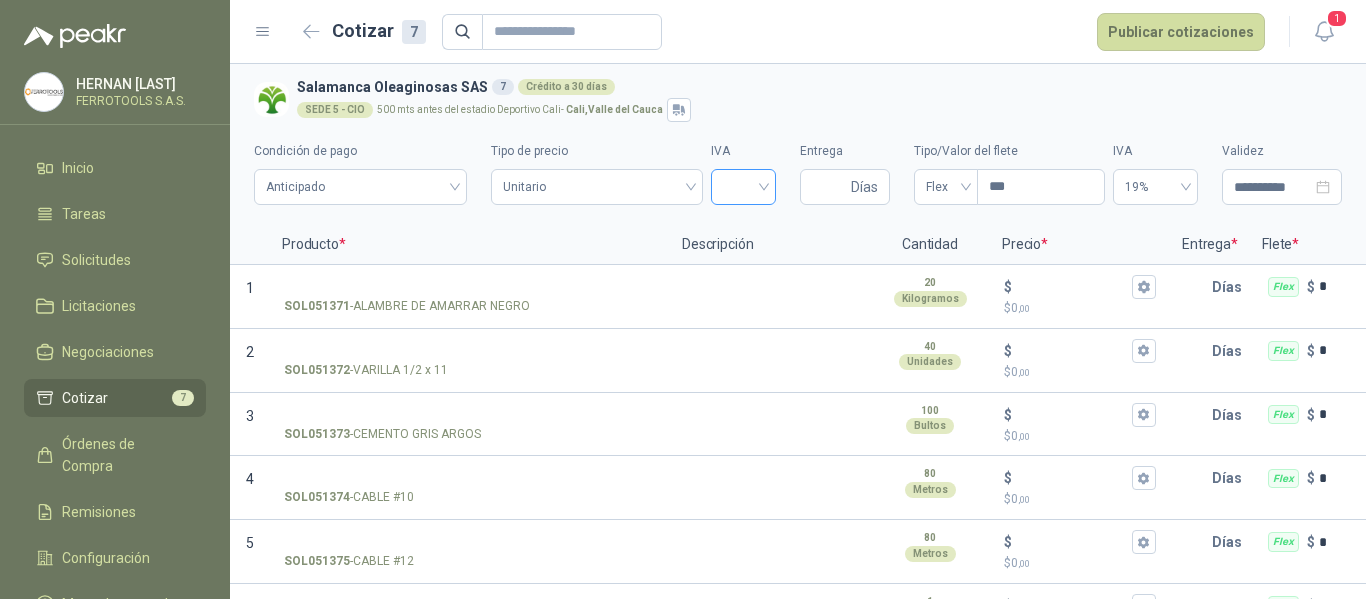 click at bounding box center [743, 187] 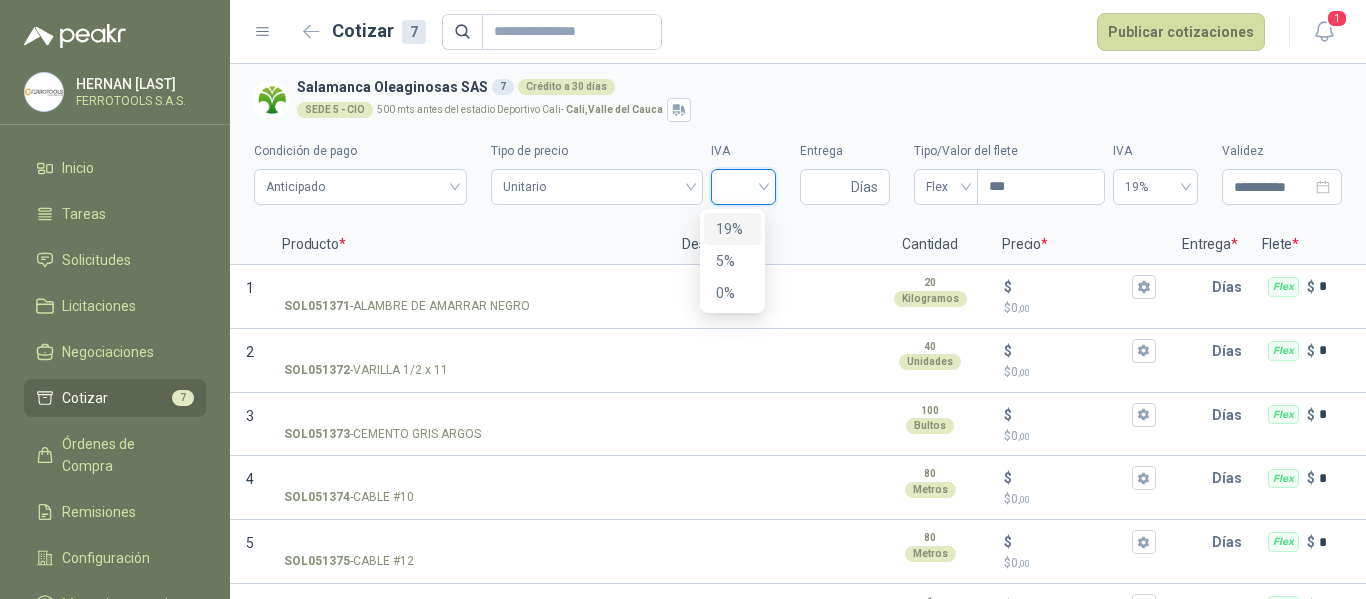 click on "19%" at bounding box center [732, 229] 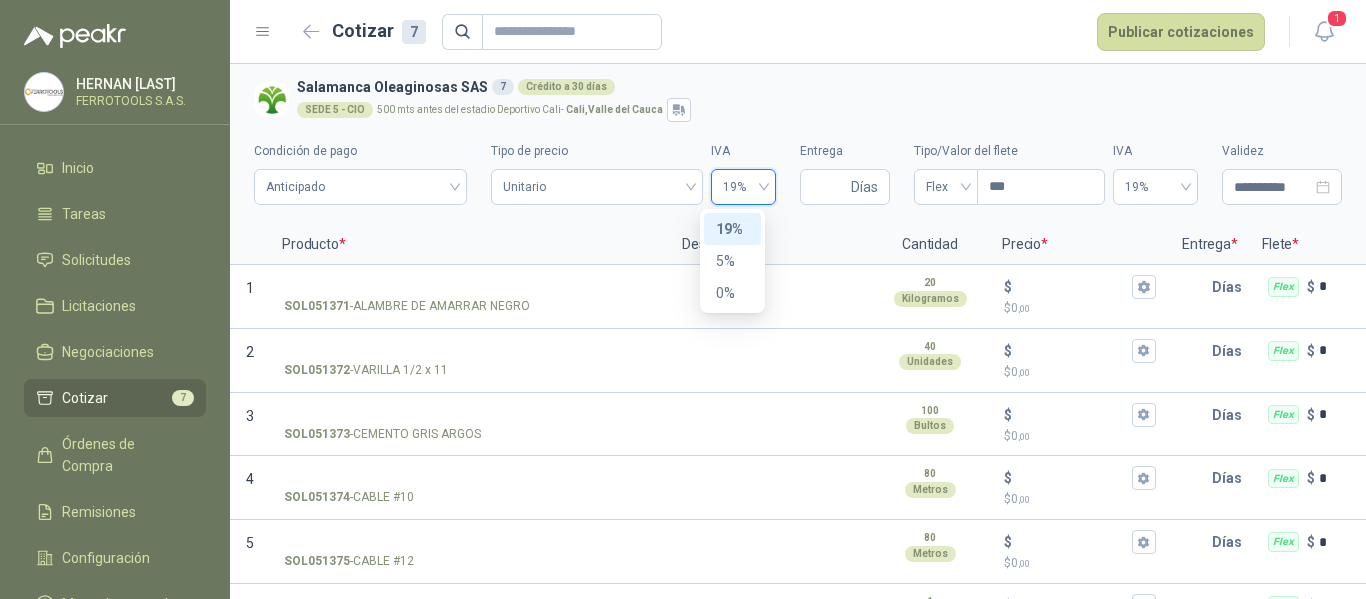 type 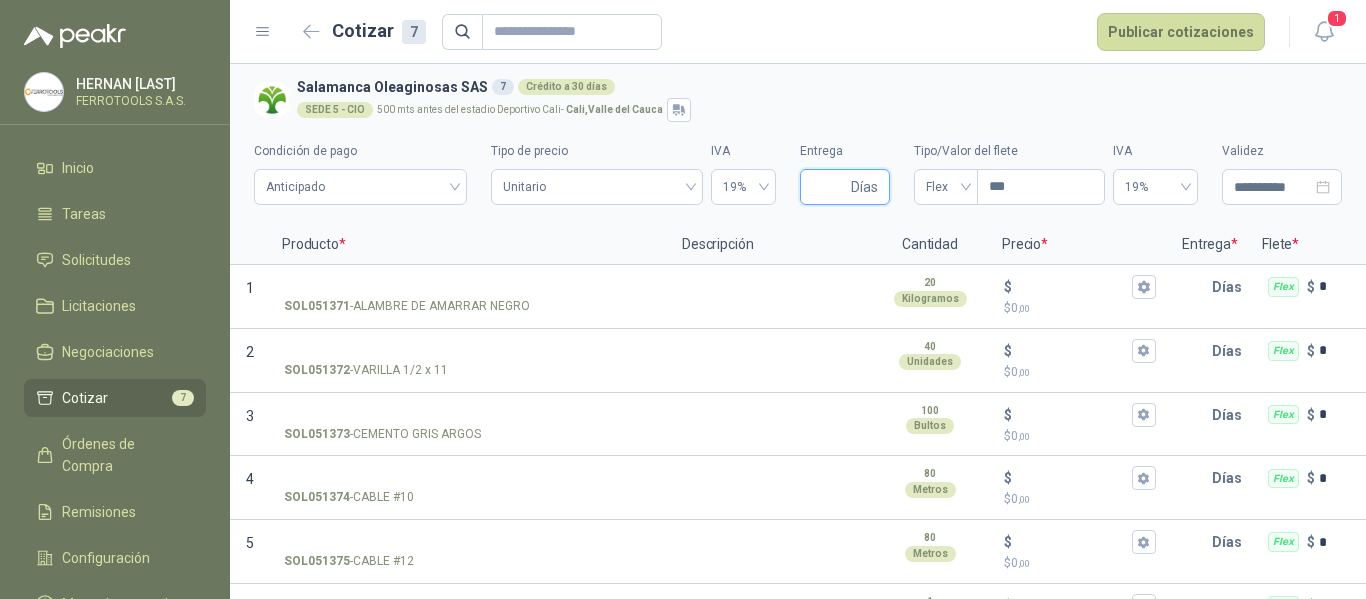click on "Entrega" at bounding box center (829, 187) 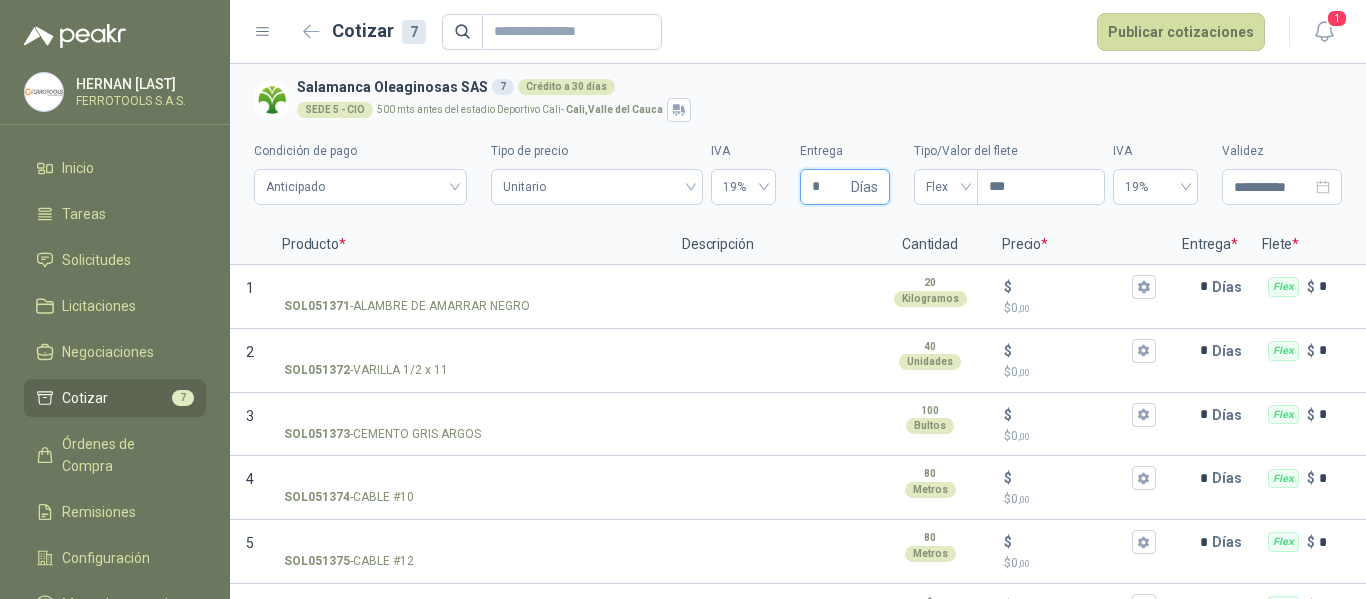 type 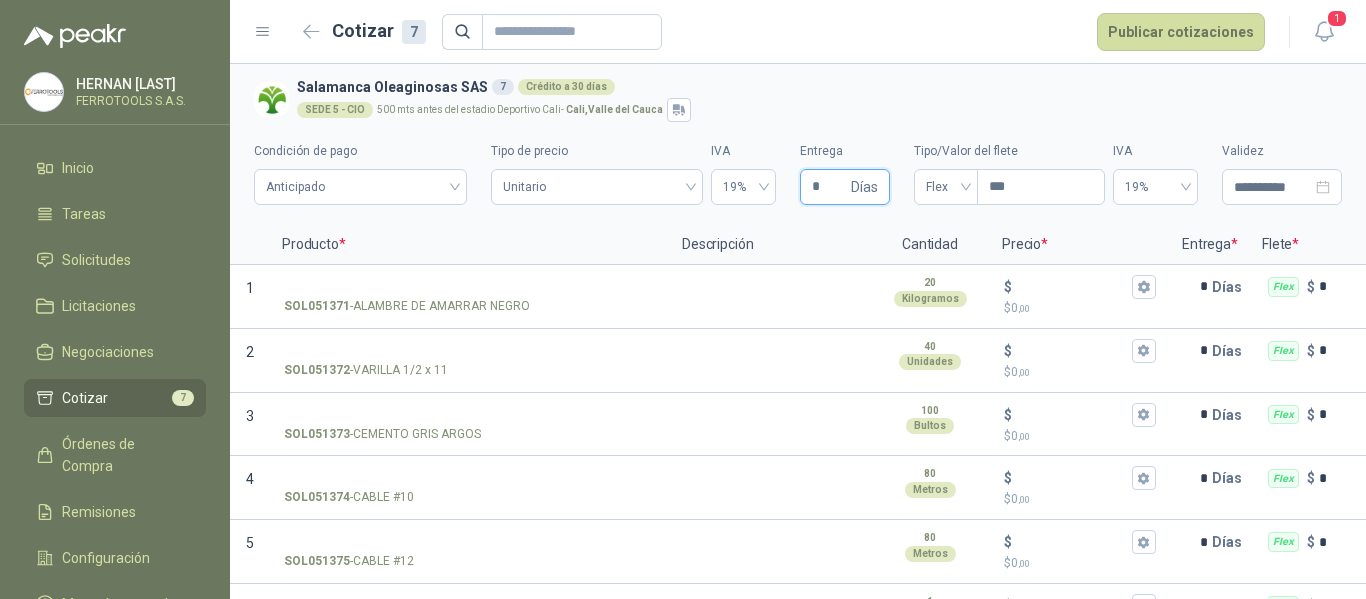 type 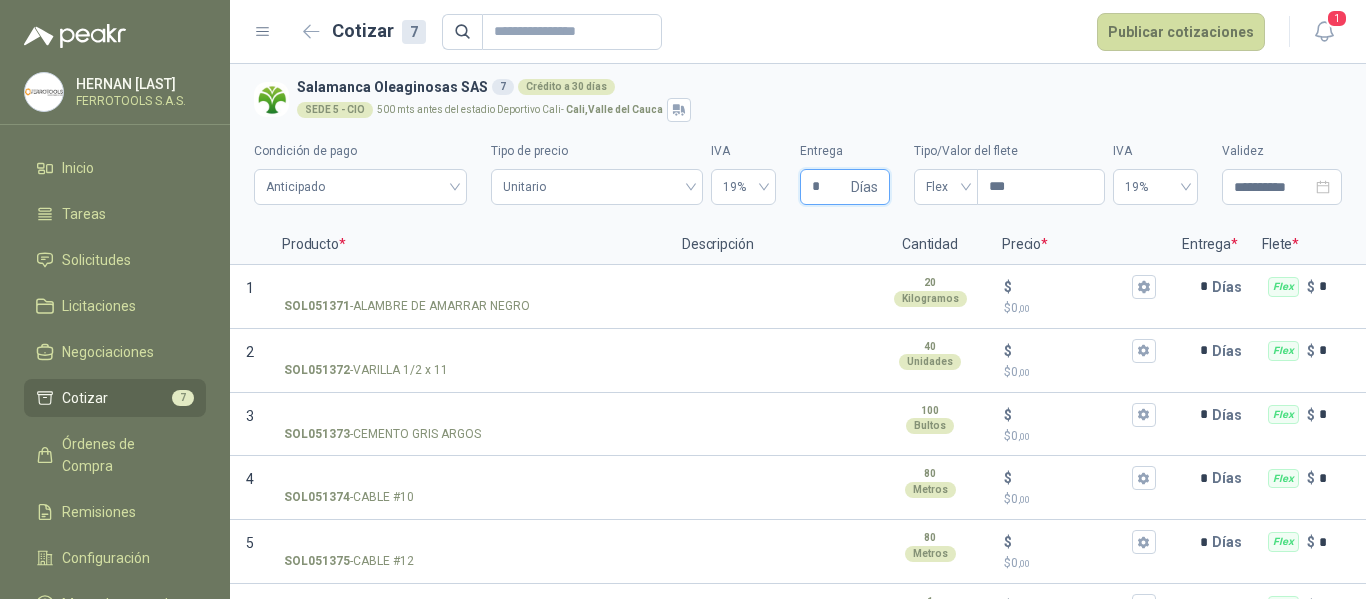 type on "*" 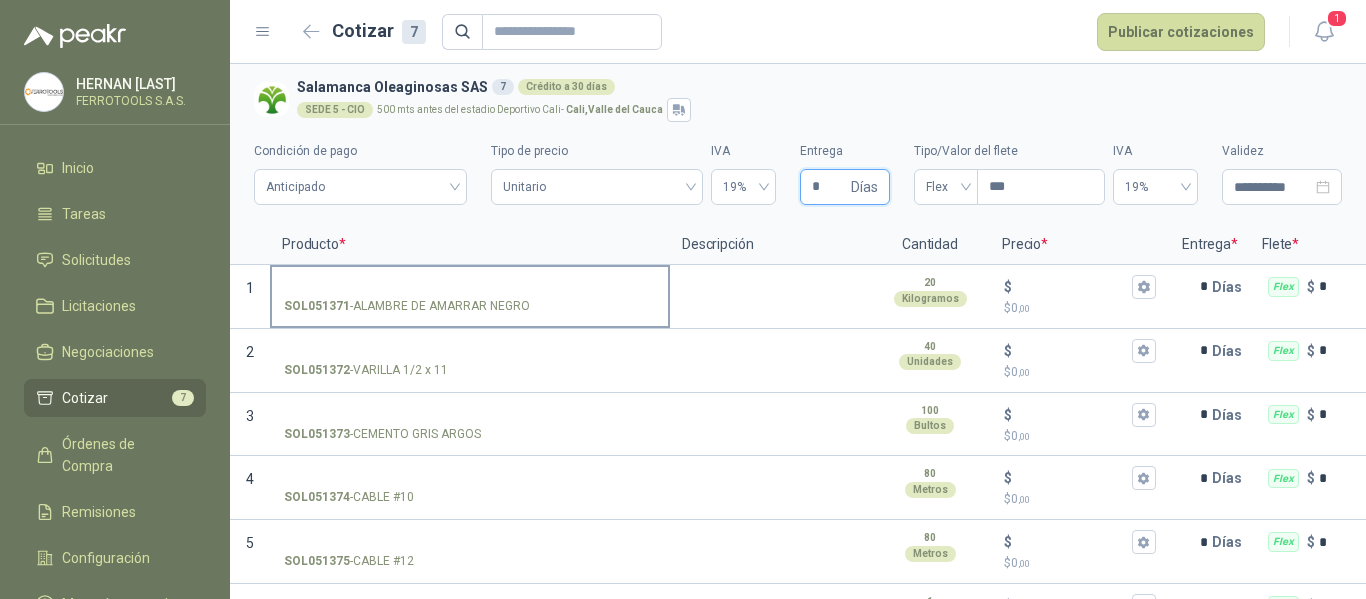 type on "*" 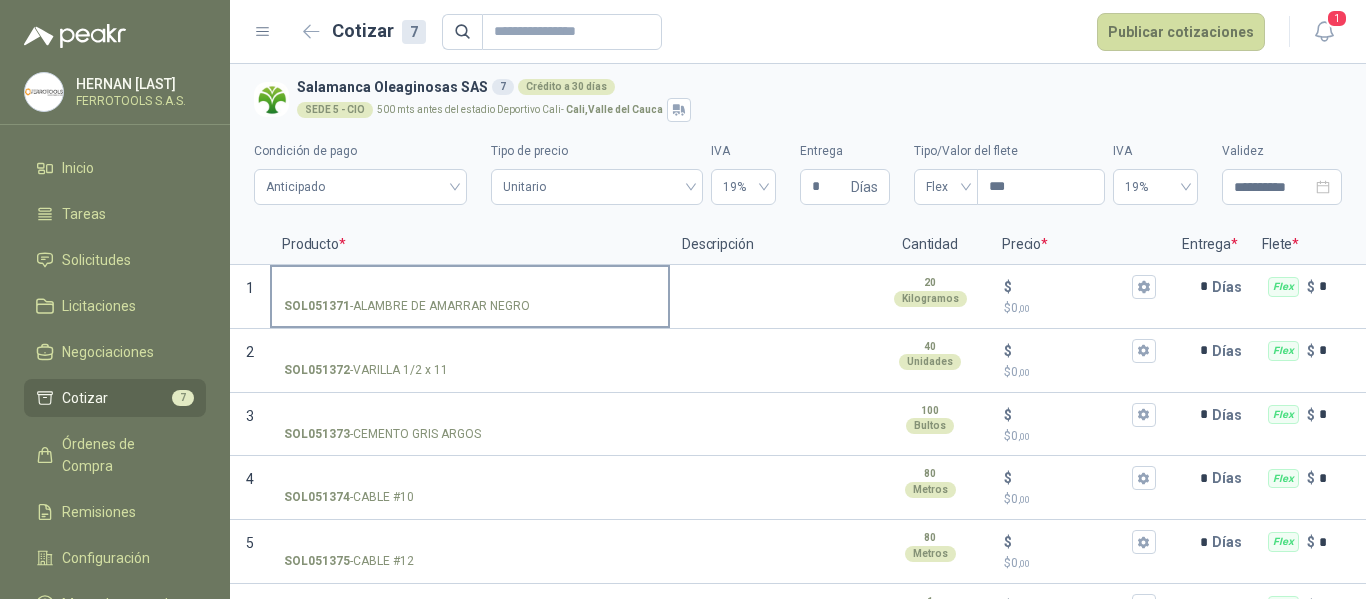 click on "SOL051371  -  ALAMBRE DE AMARRAR NEGRO" at bounding box center [470, 287] 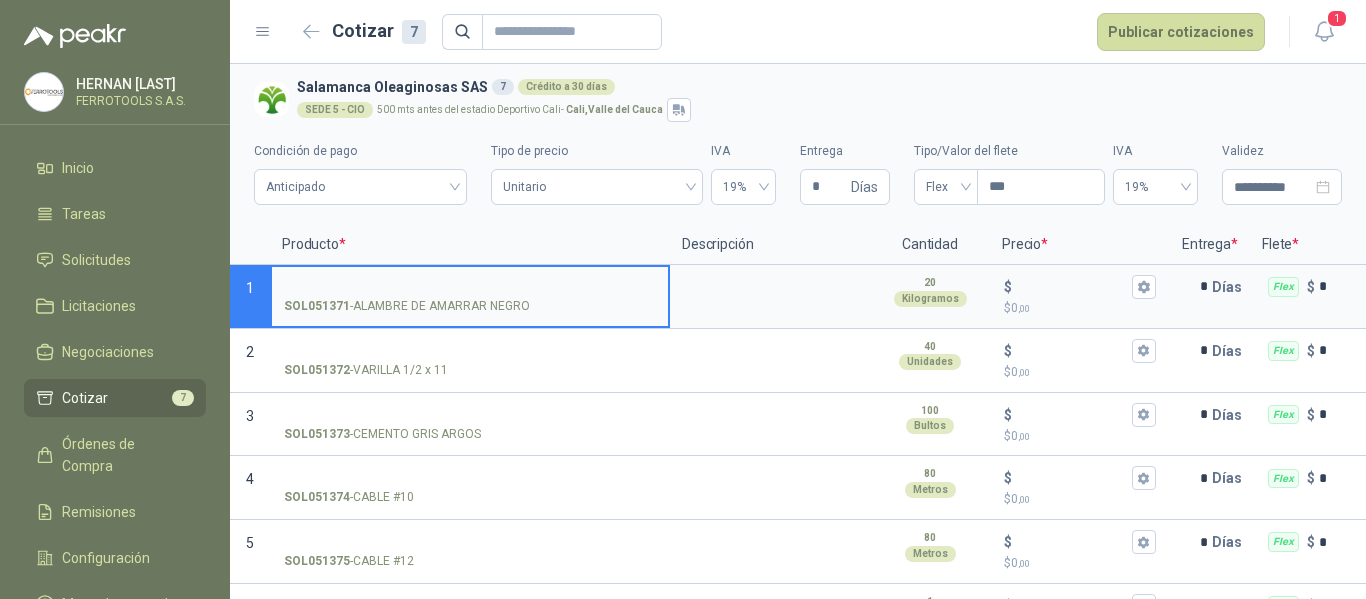 click on "SOL051371  -  ALAMBRE DE AMARRAR NEGRO" at bounding box center [470, 287] 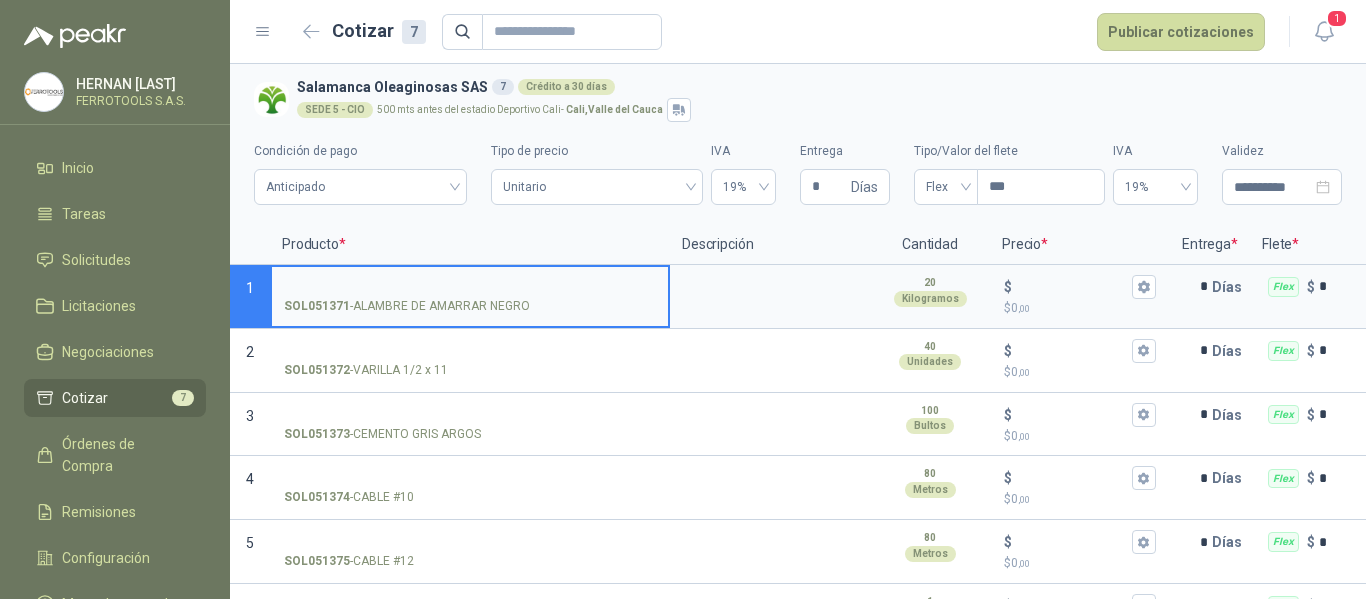 type on "*" 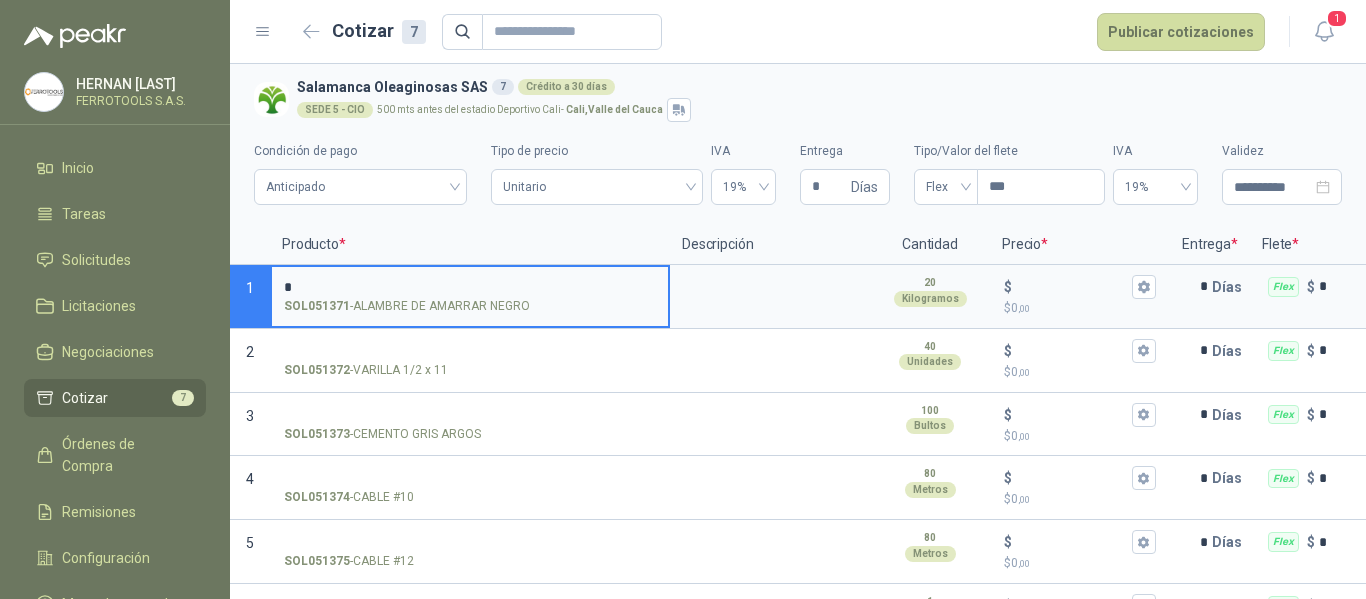 type 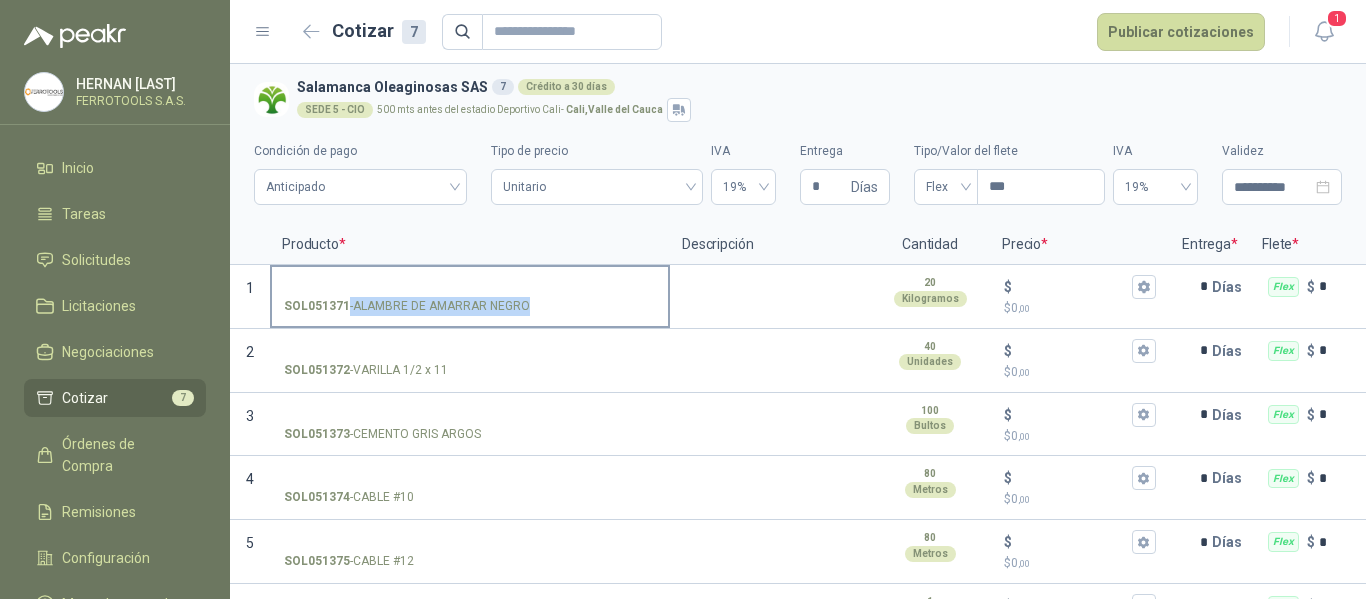 click on "SOL051371  -  ALAMBRE DE AMARRAR NEGRO" at bounding box center [470, 306] 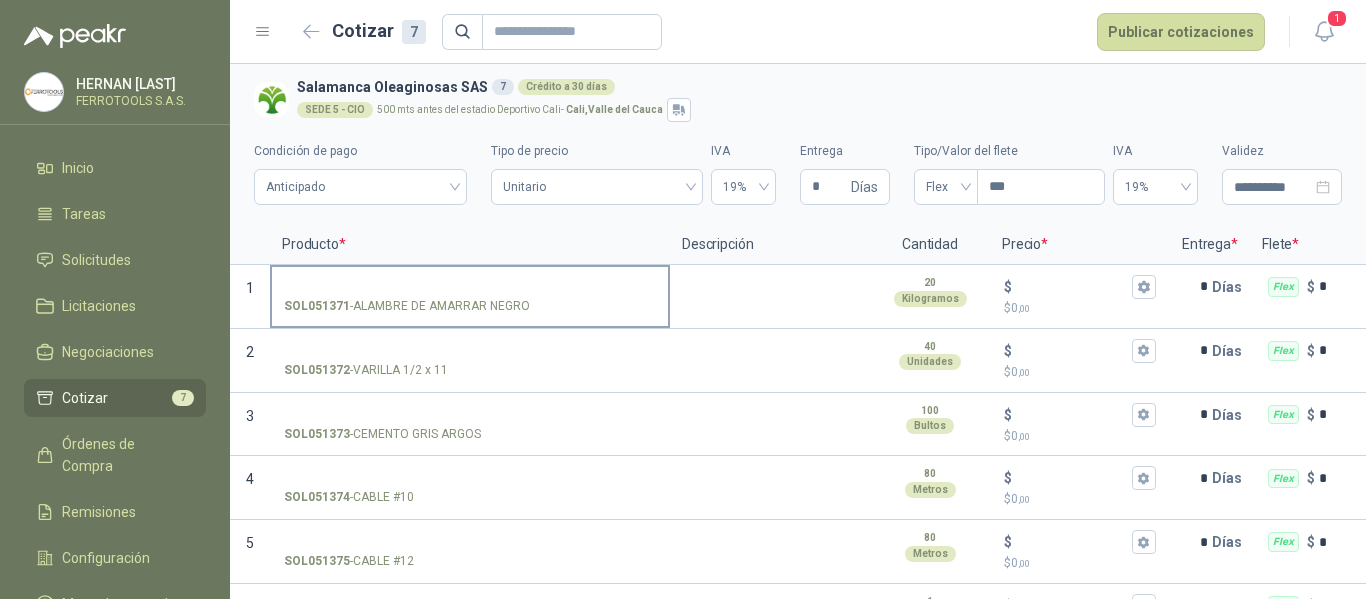 click on "SOL051371  -  ALAMBRE DE AMARRAR NEGRO" at bounding box center (470, 287) 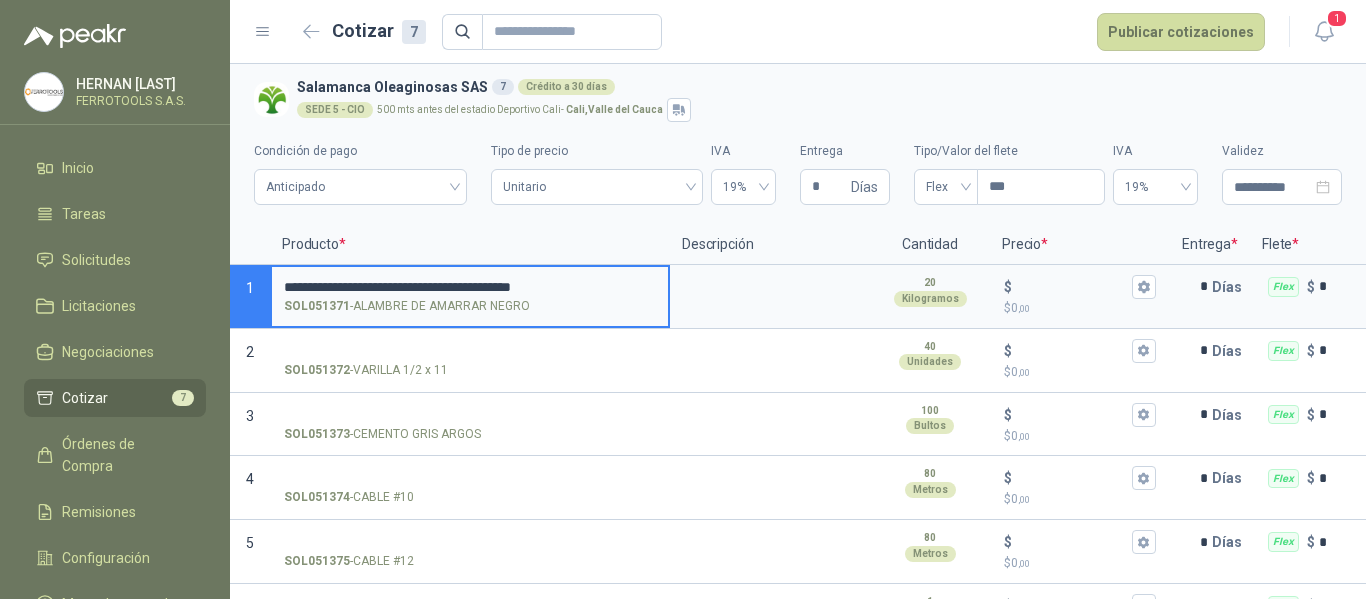 type 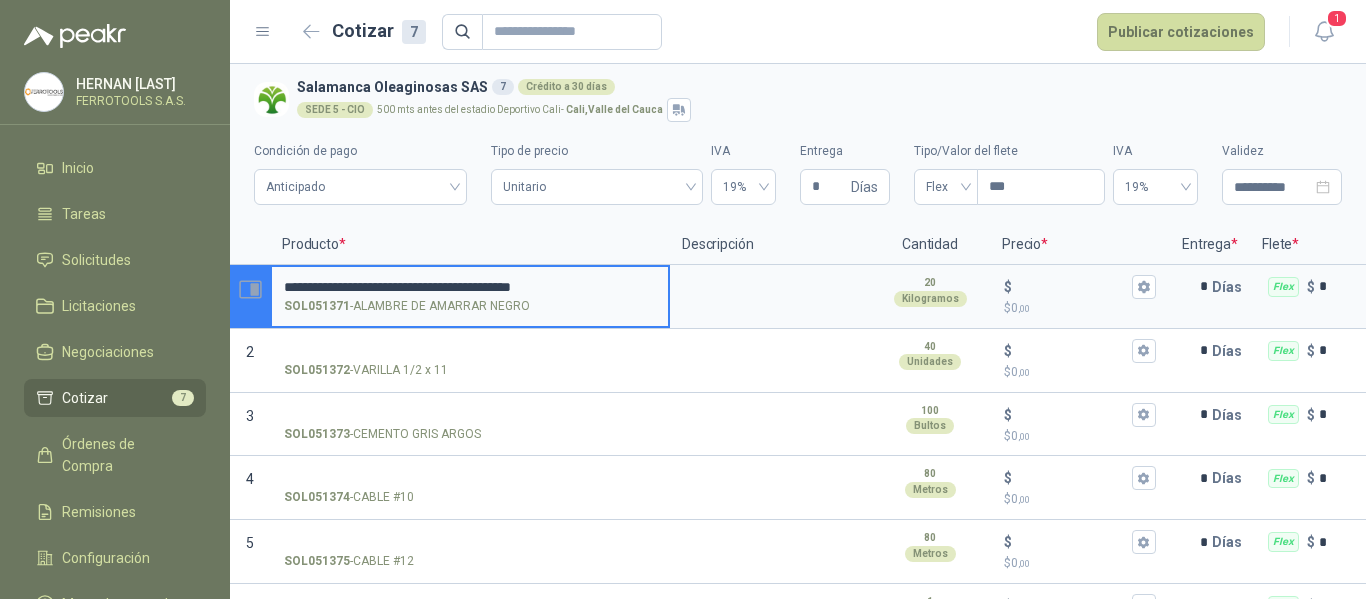 drag, startPoint x: 604, startPoint y: 285, endPoint x: 248, endPoint y: 286, distance: 356.0014 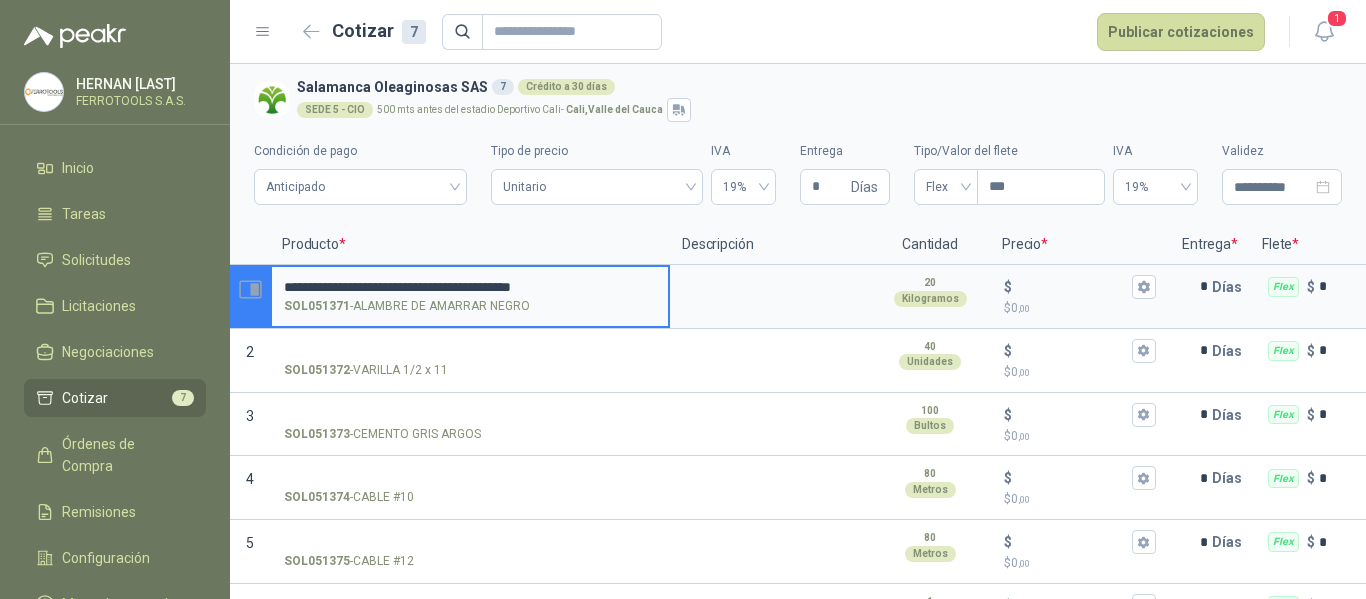 click on "**********" at bounding box center (798, 297) 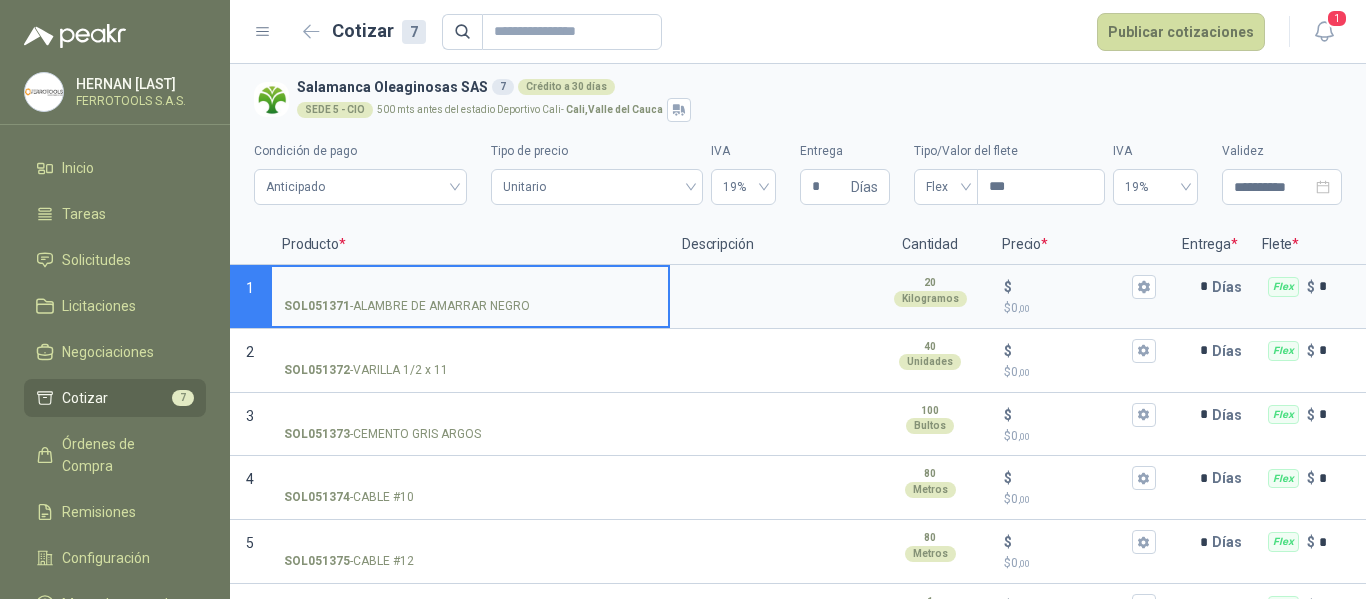 type 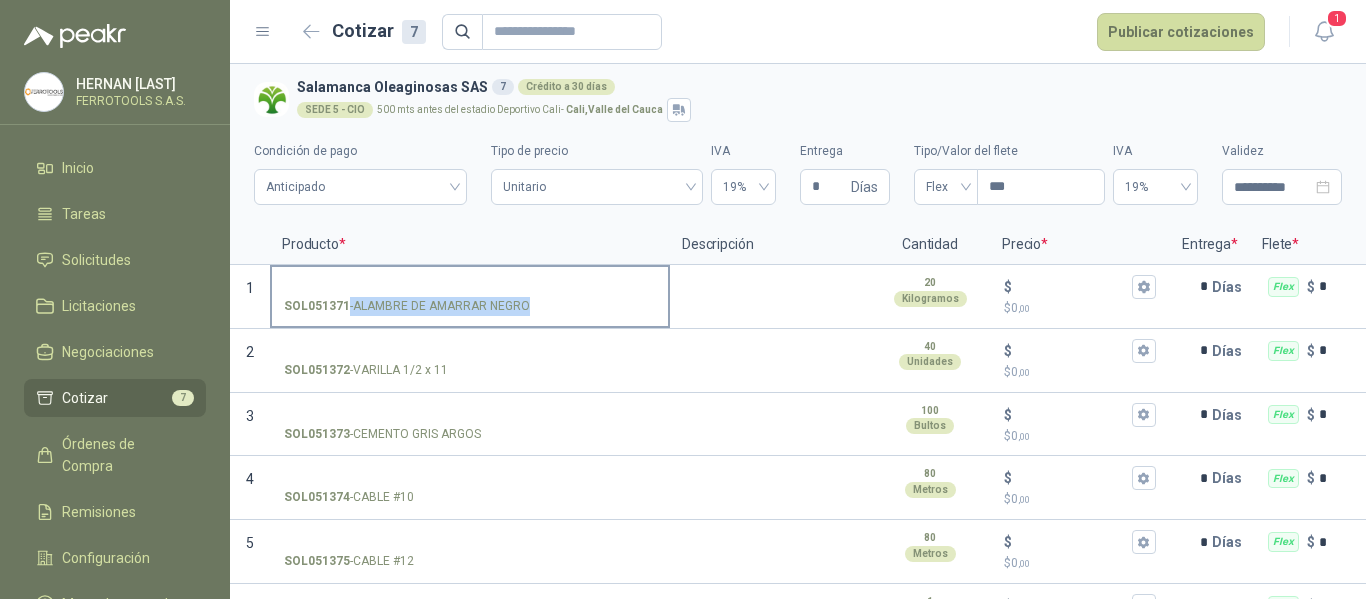 drag, startPoint x: 546, startPoint y: 301, endPoint x: 525, endPoint y: 310, distance: 22.847319 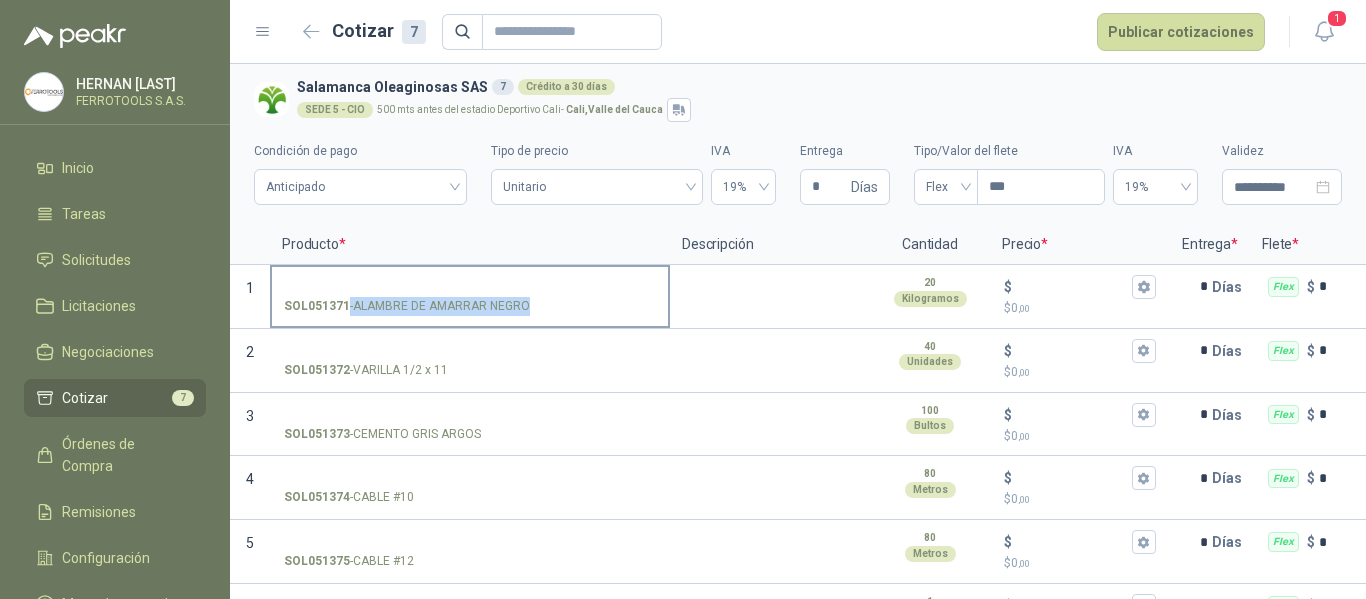 click on "SOL051371  -  ALAMBRE DE AMARRAR NEGRO" at bounding box center [470, 306] 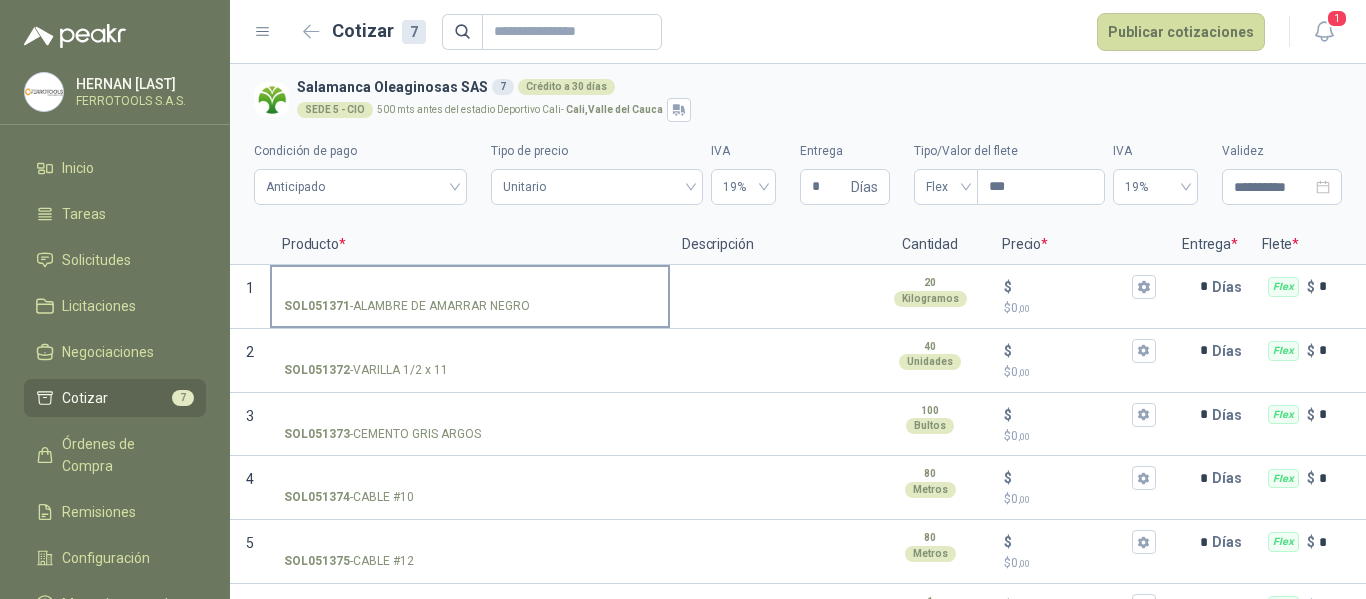 click on "SOL051371  -  ALAMBRE DE AMARRAR NEGRO" at bounding box center [470, 295] 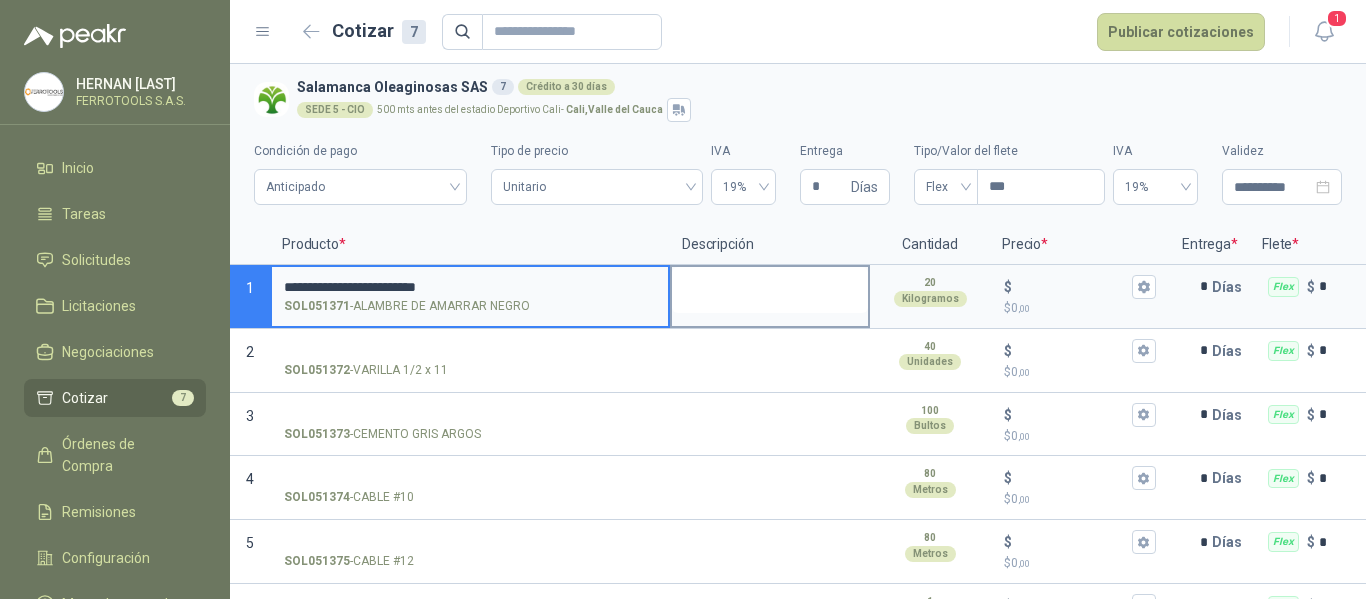 click at bounding box center [770, 290] 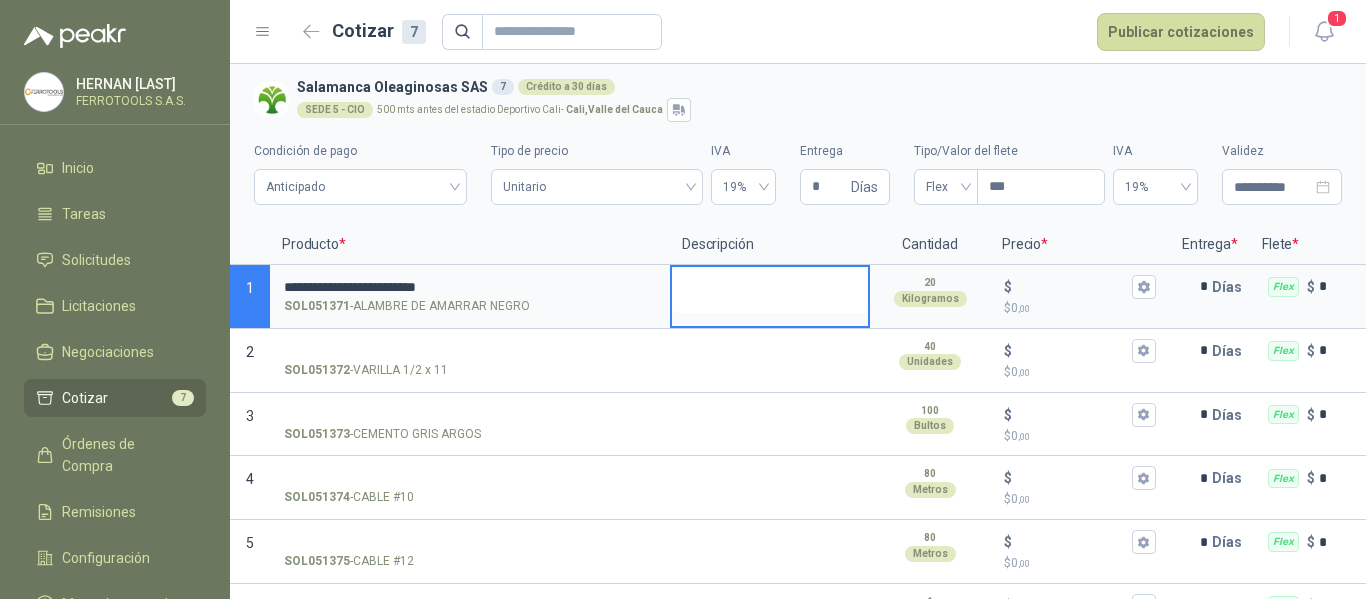 type 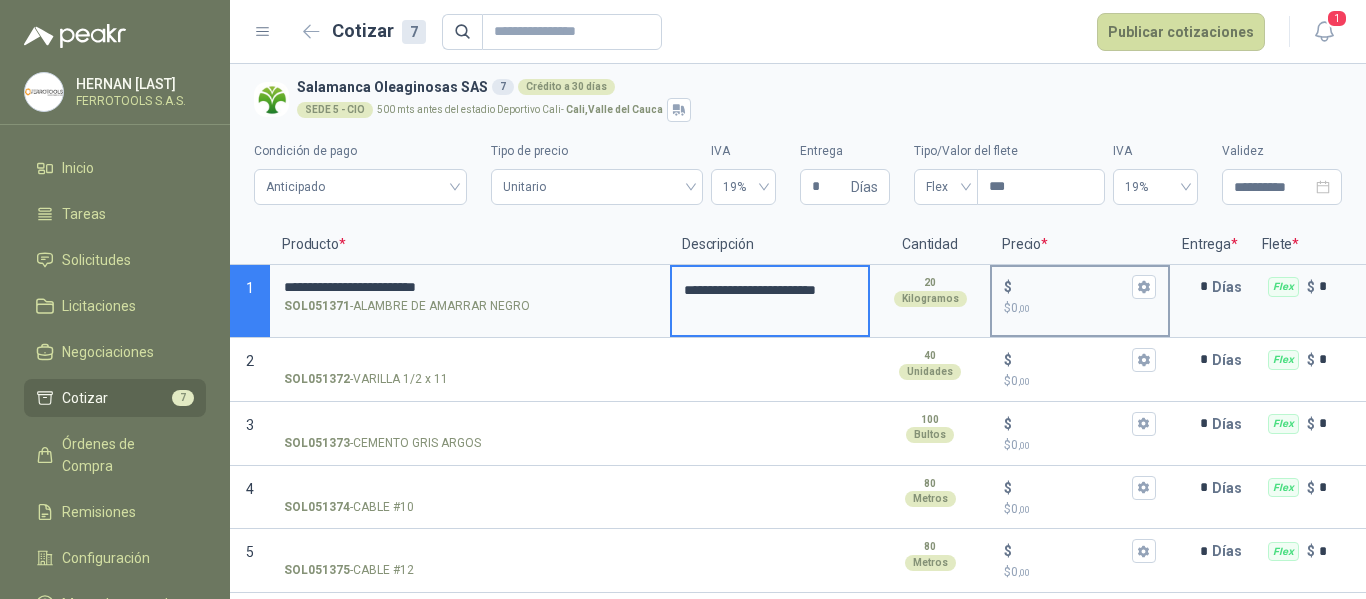 click on "$ $  0 ,00" at bounding box center (1072, 286) 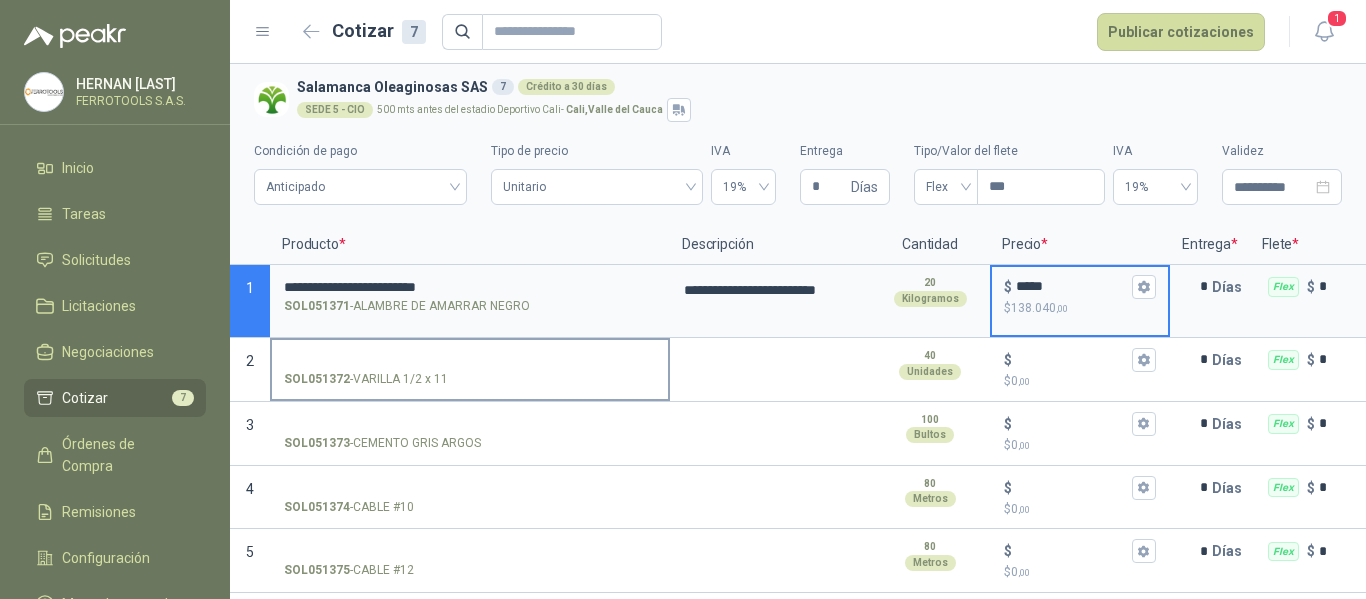 type on "*****" 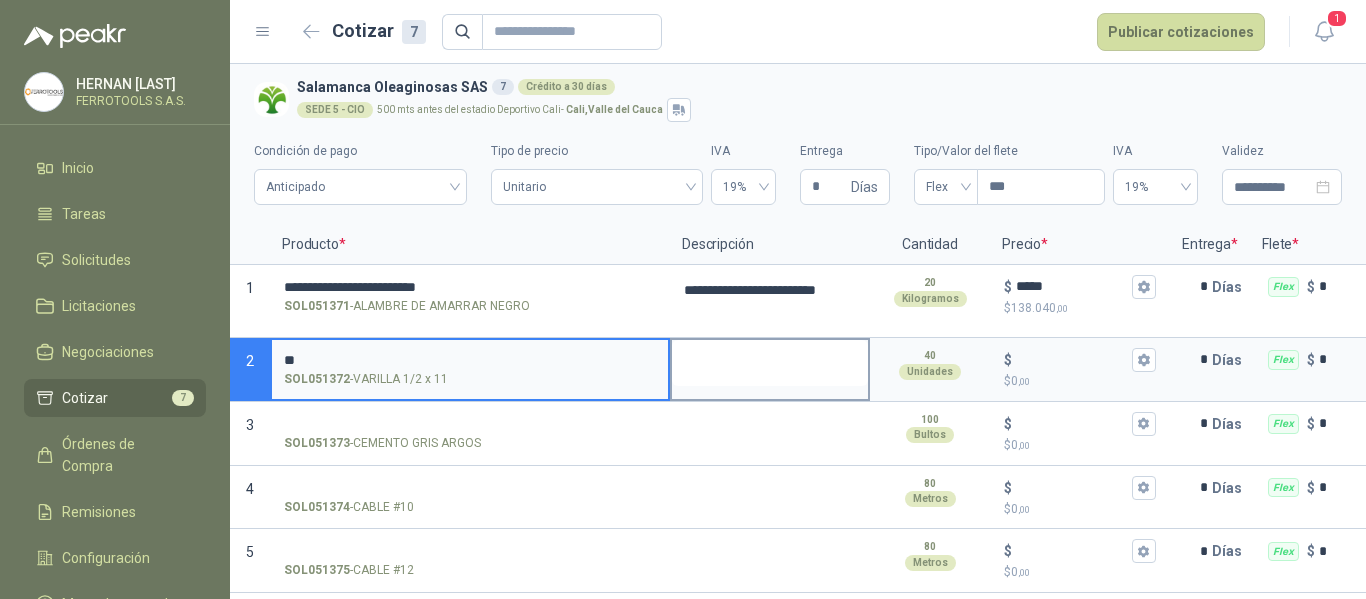 type on "*" 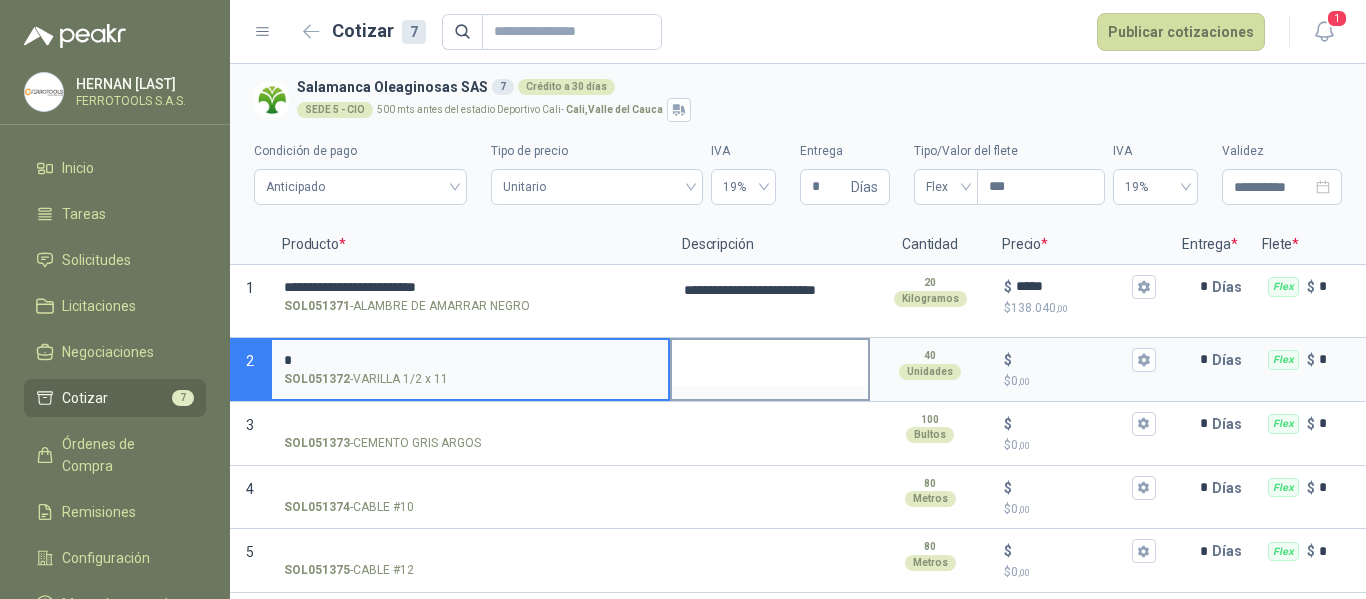 type 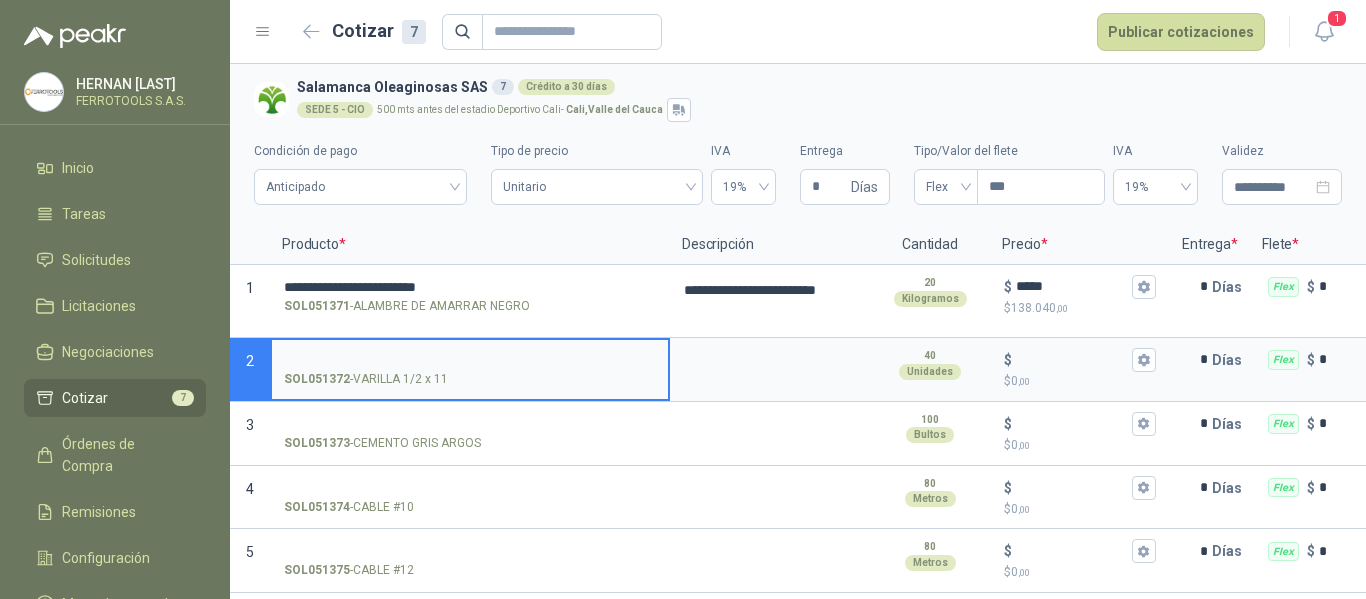 click on "SOL051372  -  VARILLA 1/2 x 11" at bounding box center [366, 379] 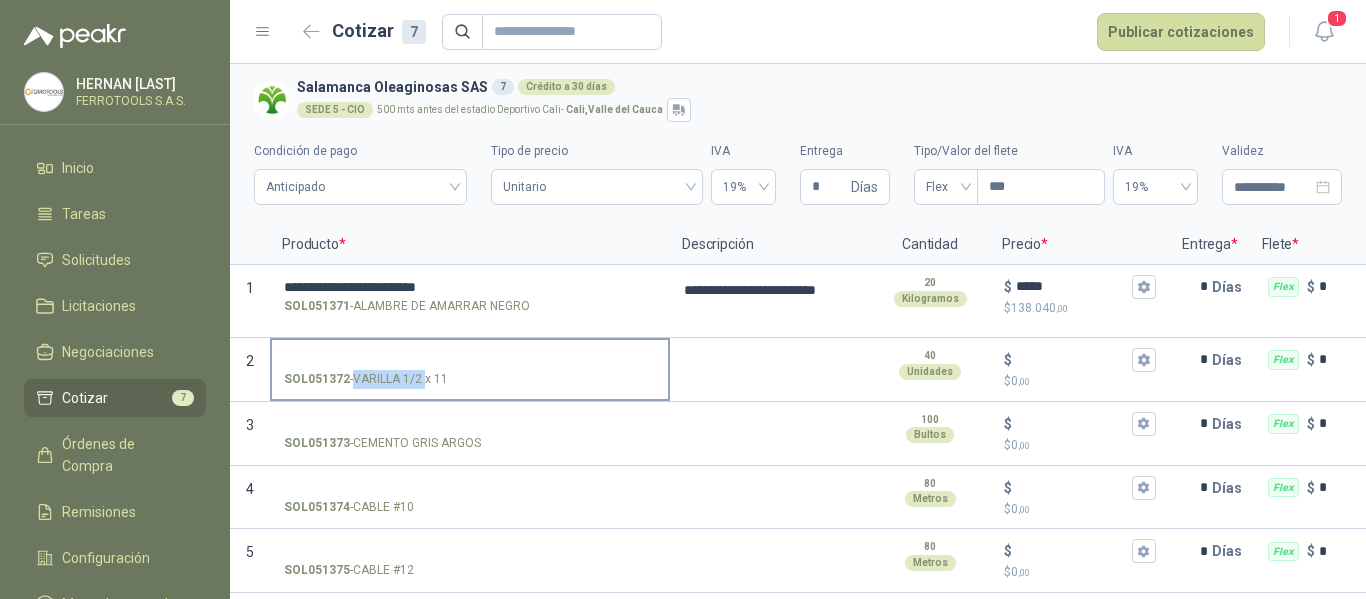 drag, startPoint x: 424, startPoint y: 381, endPoint x: 355, endPoint y: 378, distance: 69.065186 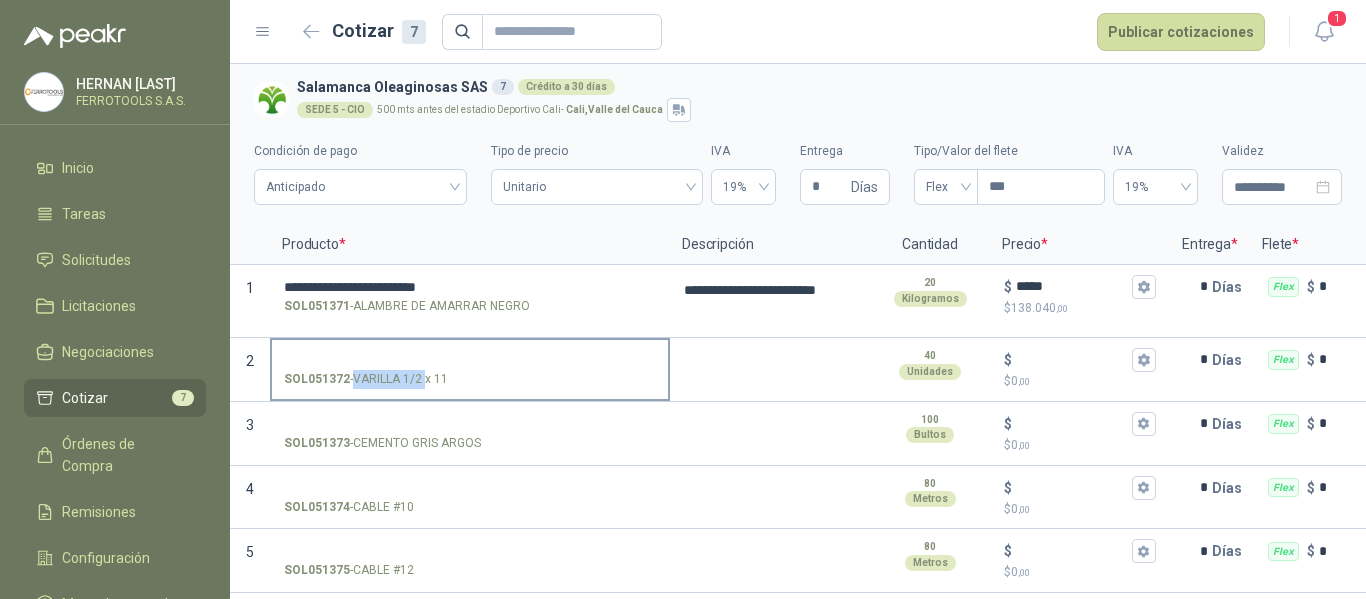 click on "SOL051372  -  VARILLA 1/2 x 11" at bounding box center [366, 379] 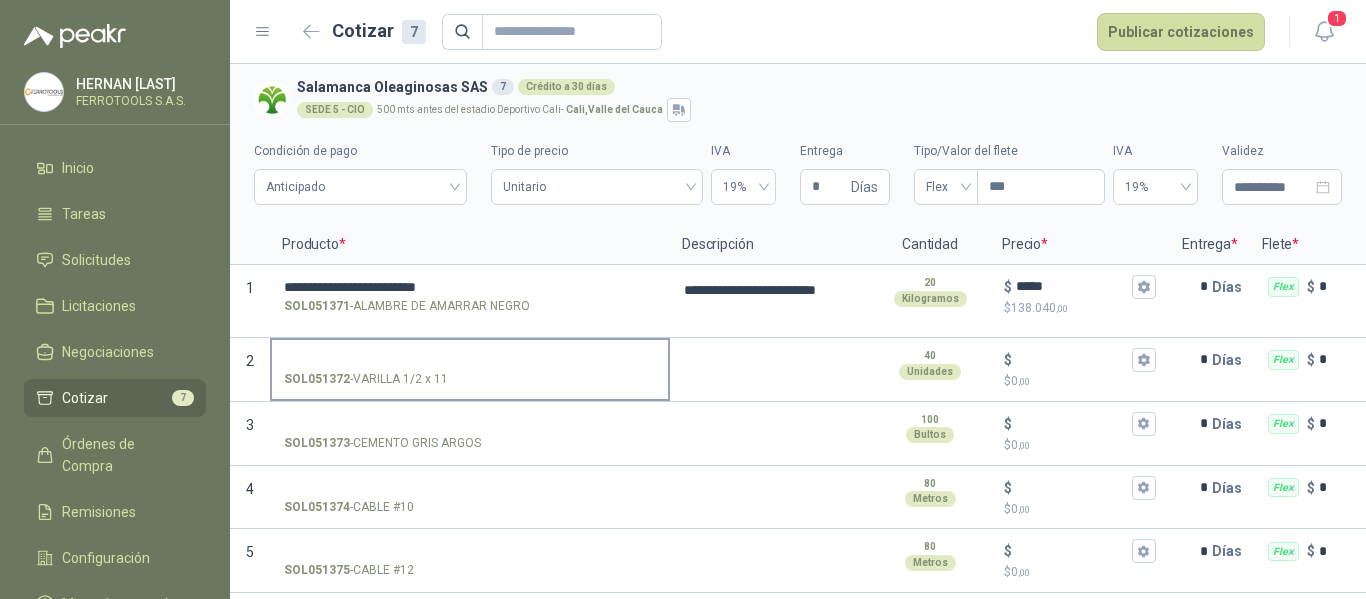 click on "SOL051372  -  VARILLA 1/2 x 11" at bounding box center (470, 360) 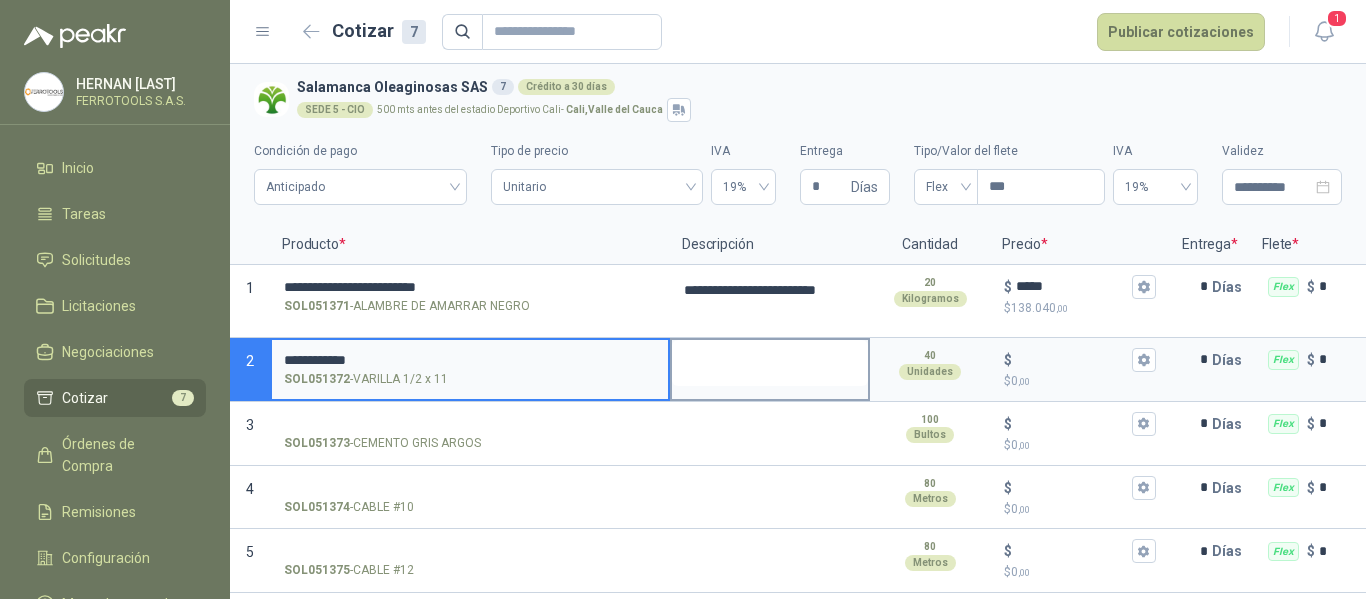 click at bounding box center (770, 363) 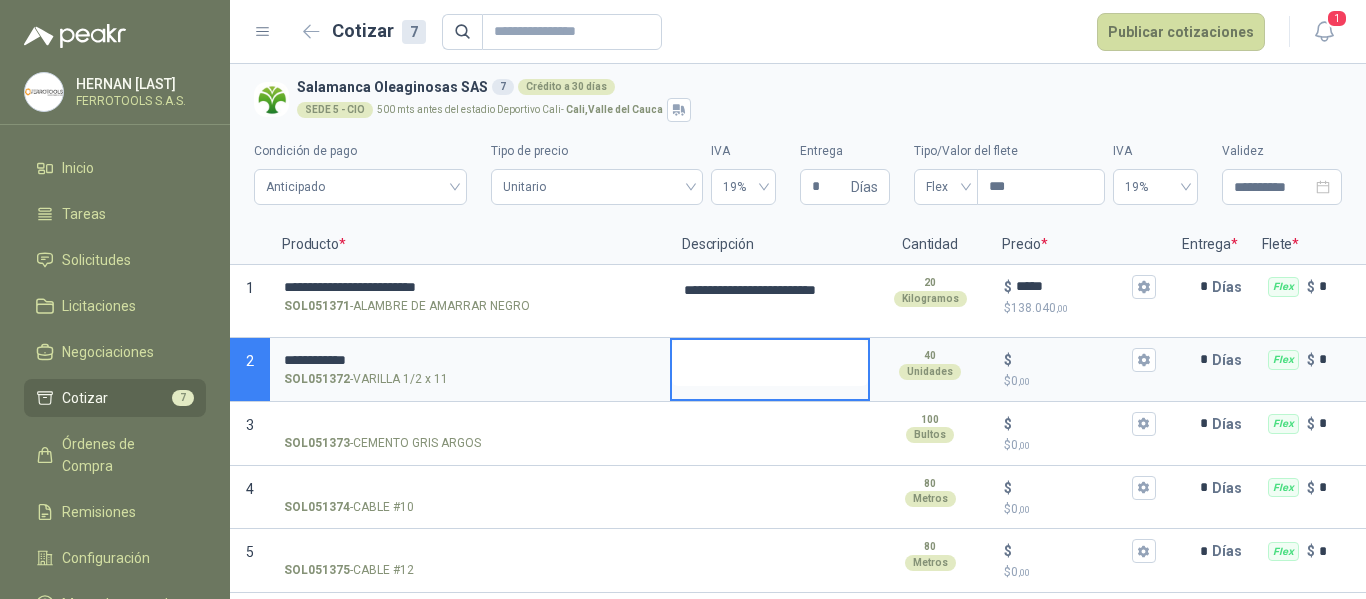 type 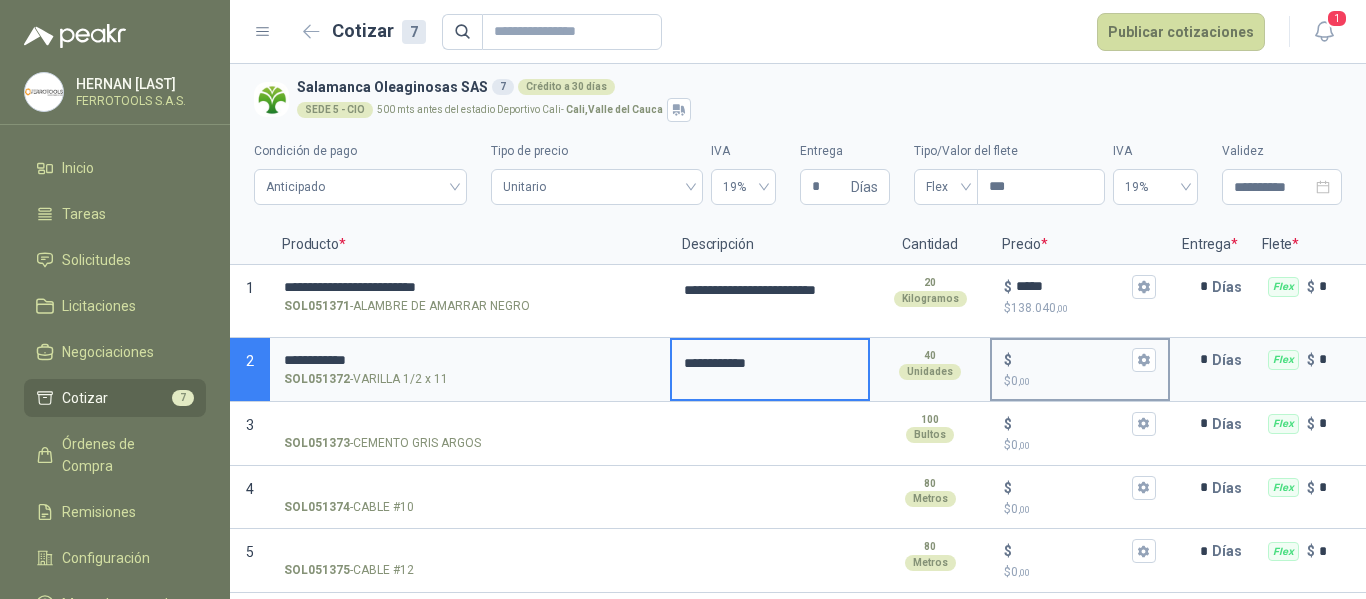 click on "$ $  0 ,00" at bounding box center (1072, 359) 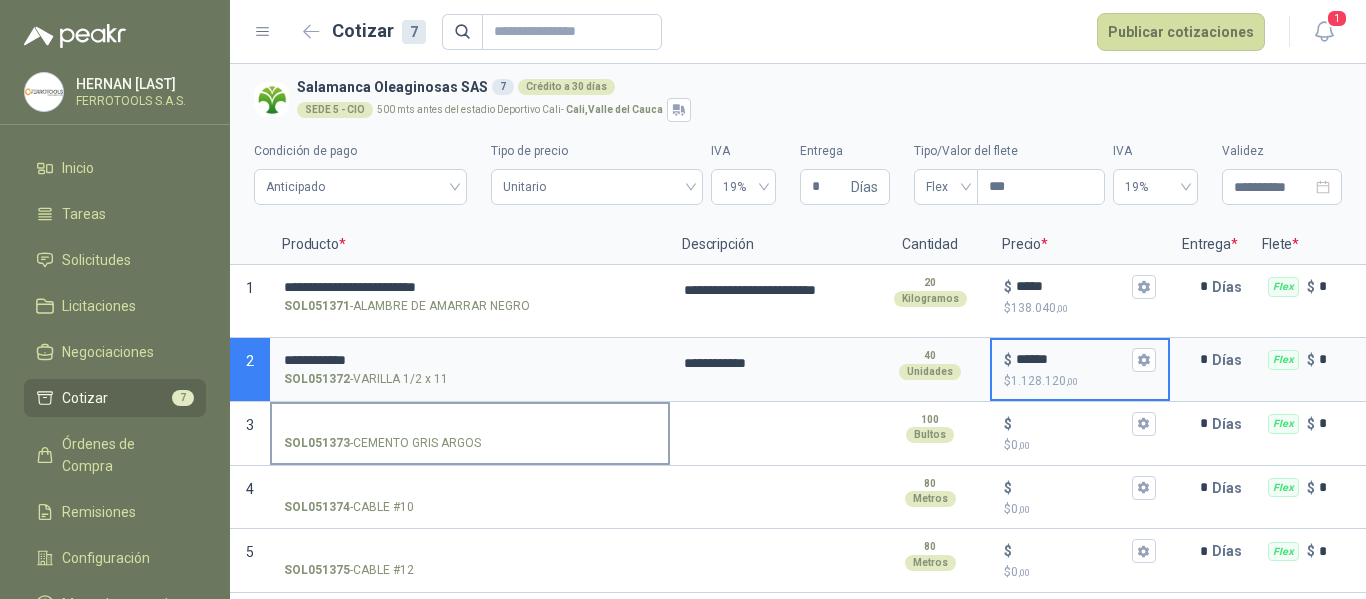 type on "******" 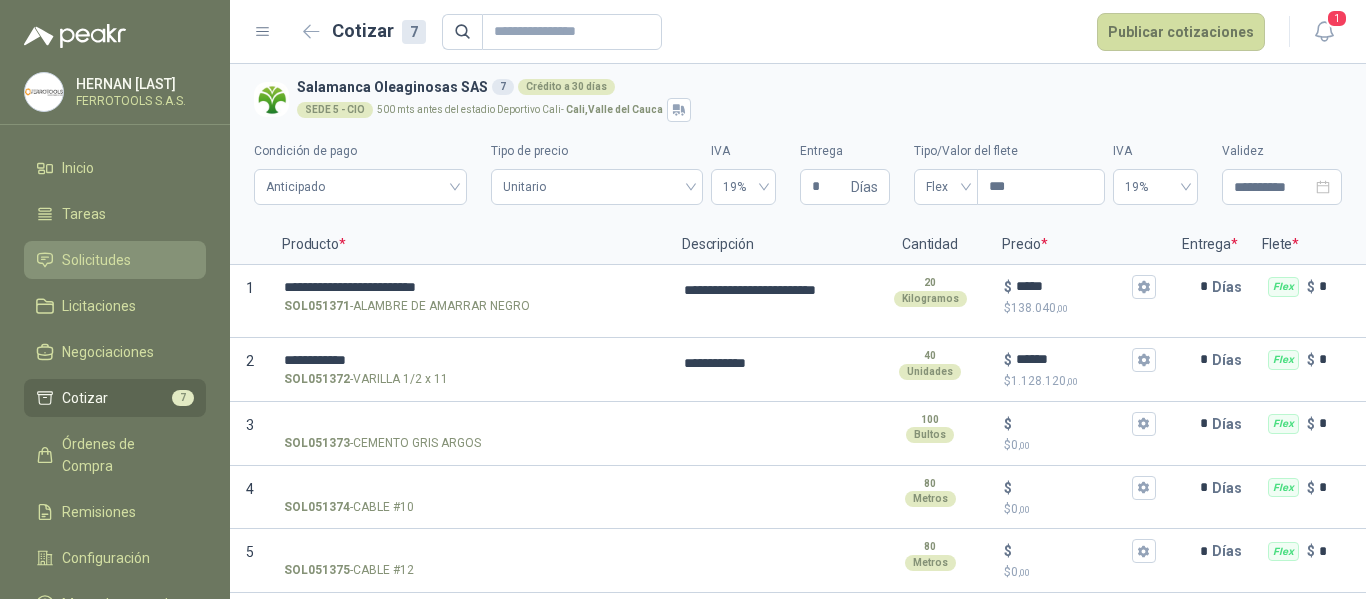 click on "Solicitudes" at bounding box center [96, 260] 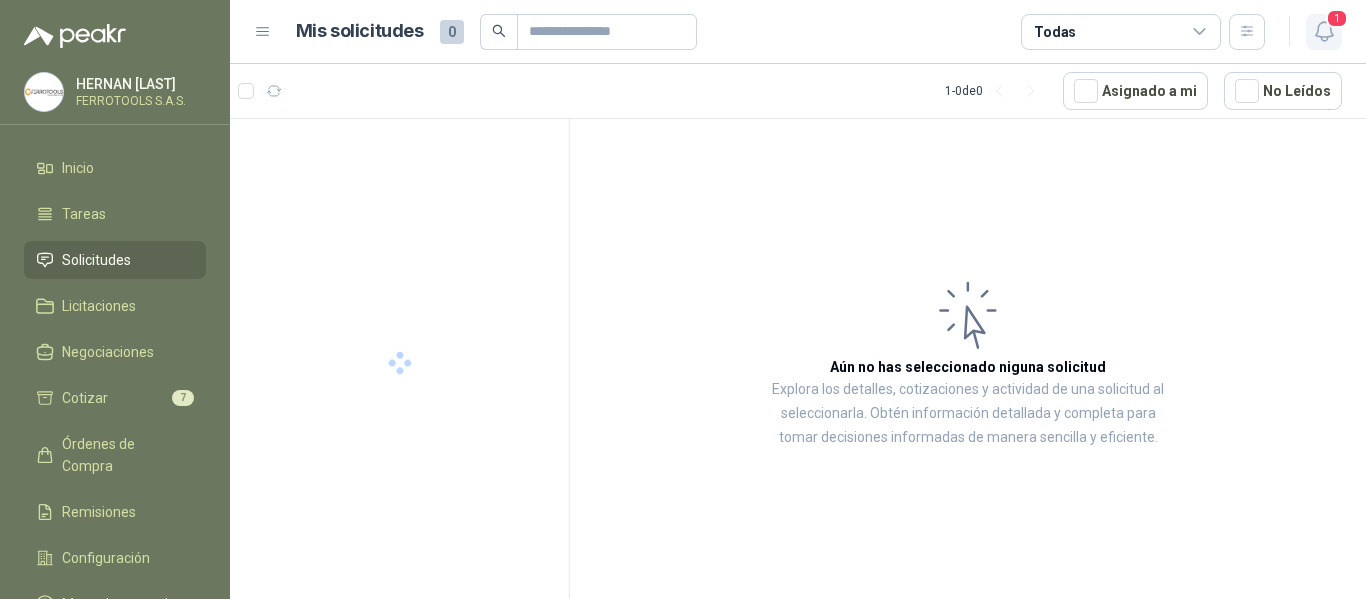 click 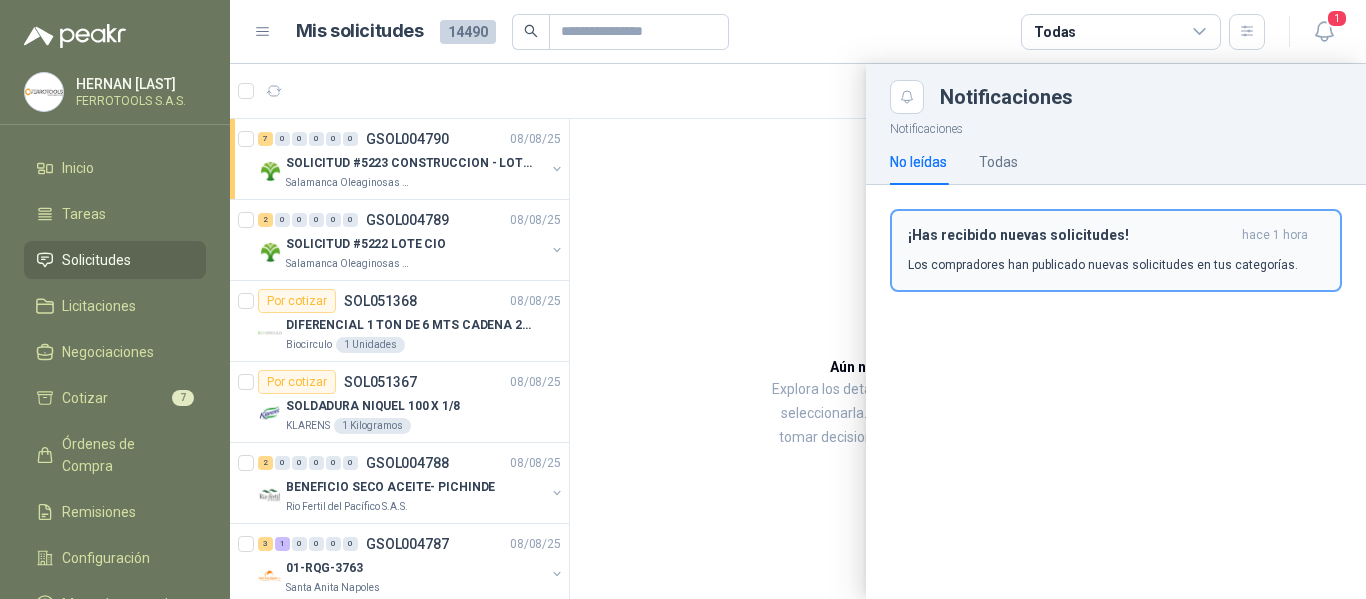 click on "Los compradores han publicado nuevas solicitudes en tus categorías." at bounding box center [1103, 265] 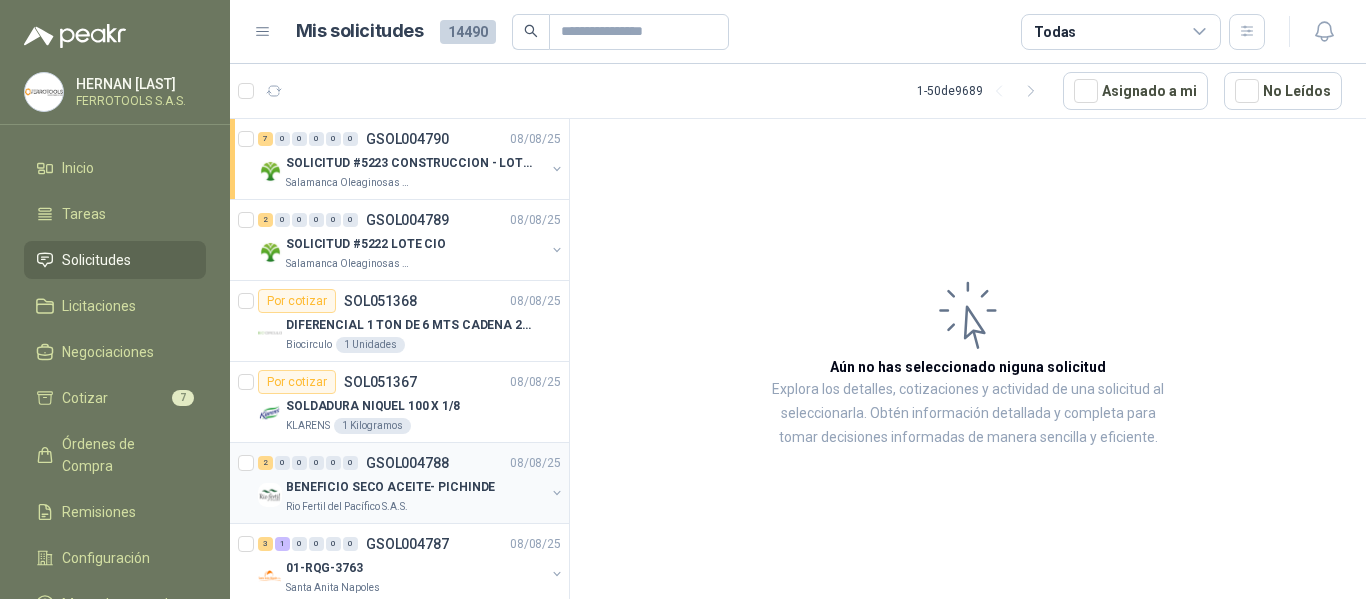 click on "2   0   0   0   0   0   GSOL004788 08/08/25   BENEFICIO SECO  ACEITE- PICHINDE Rio Fertil del Pacífico S.A.S." at bounding box center (399, 483) 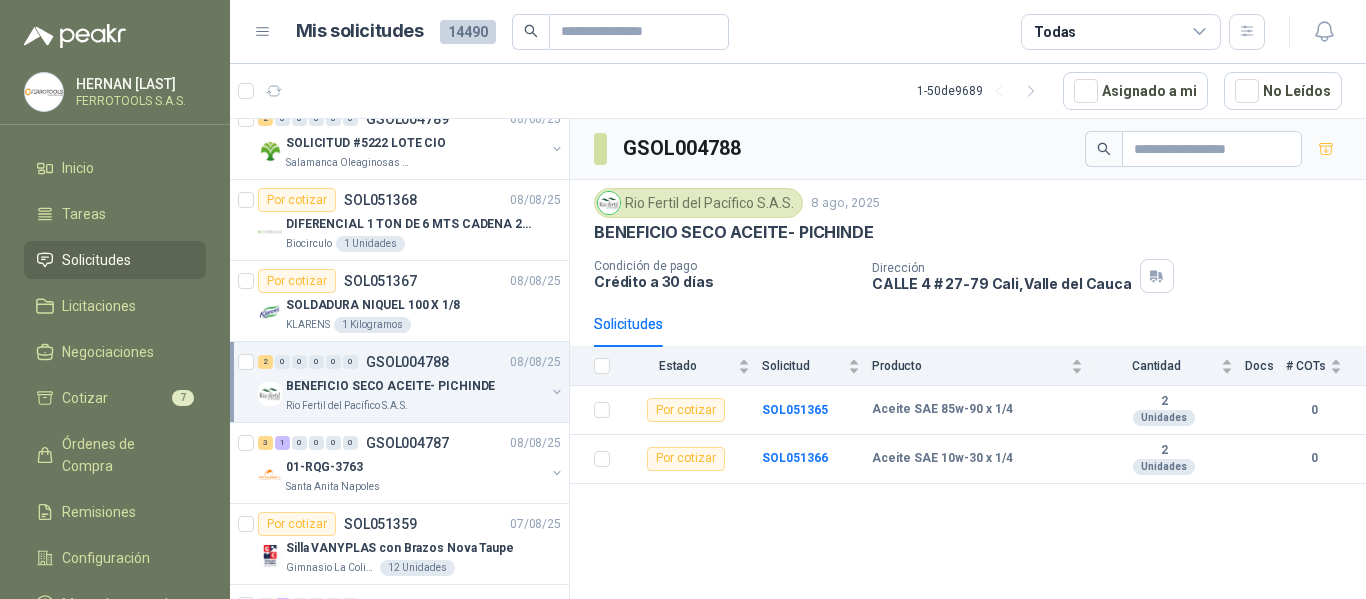 scroll, scrollTop: 200, scrollLeft: 0, axis: vertical 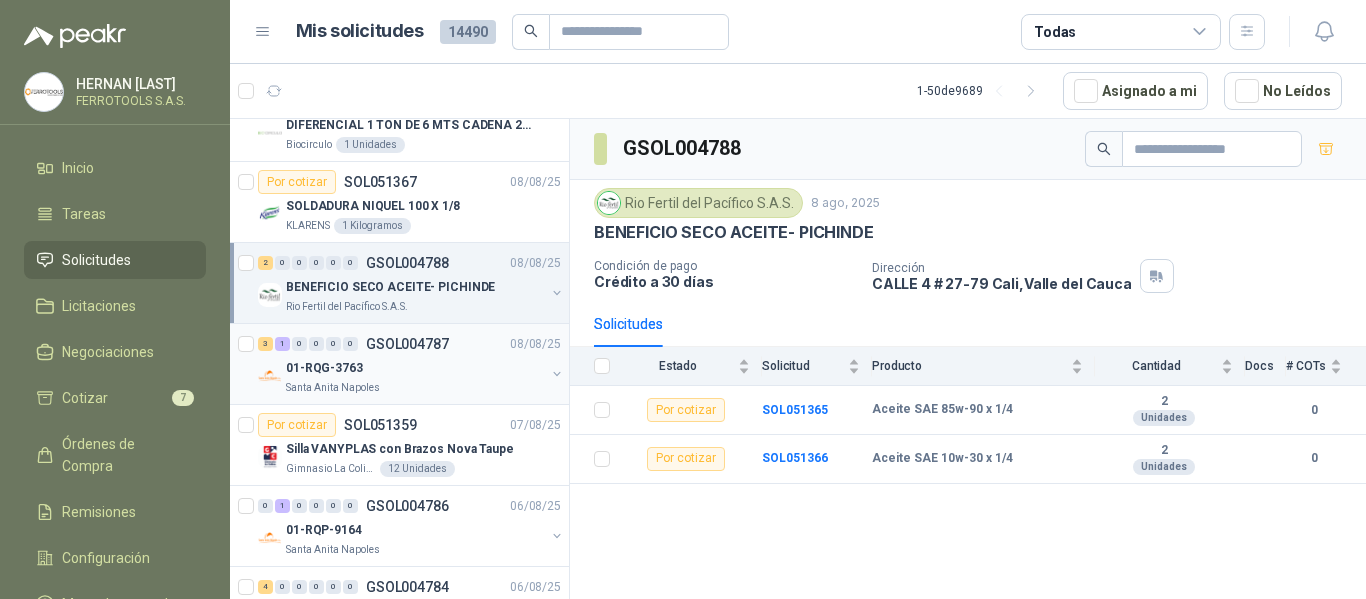 click on "Santa Anita Napoles" at bounding box center (415, 388) 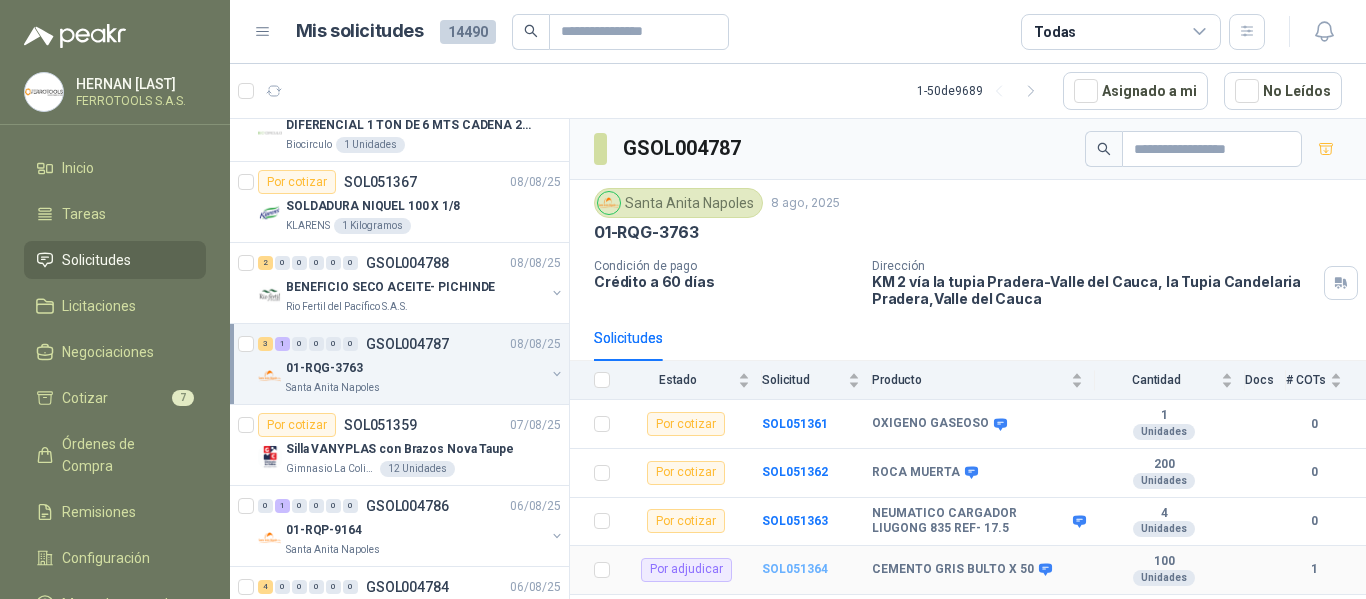 click on "SOL051364" at bounding box center (795, 569) 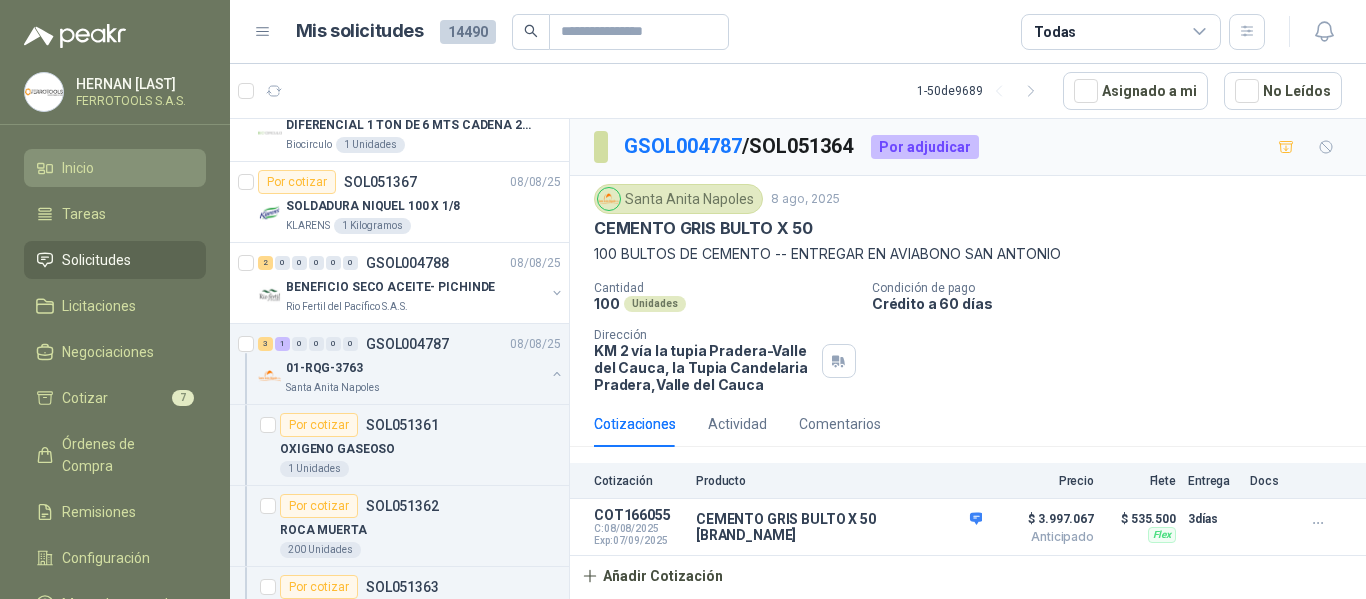 click on "Inicio" at bounding box center (78, 168) 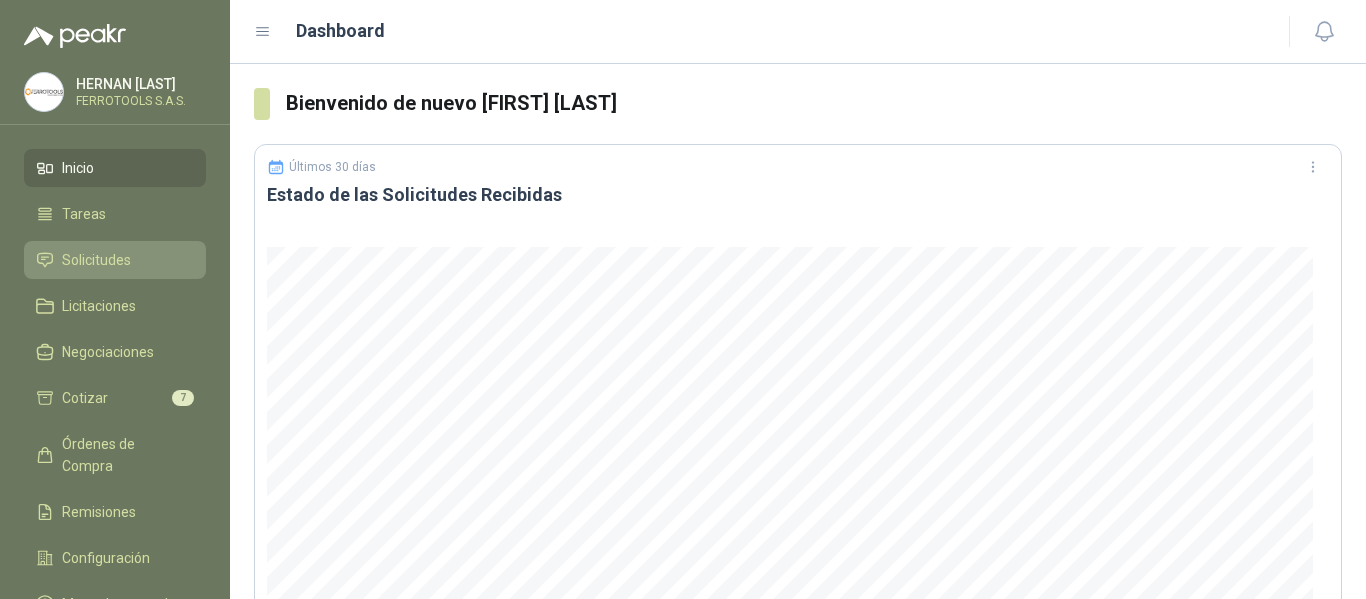 click on "Solicitudes" at bounding box center (96, 260) 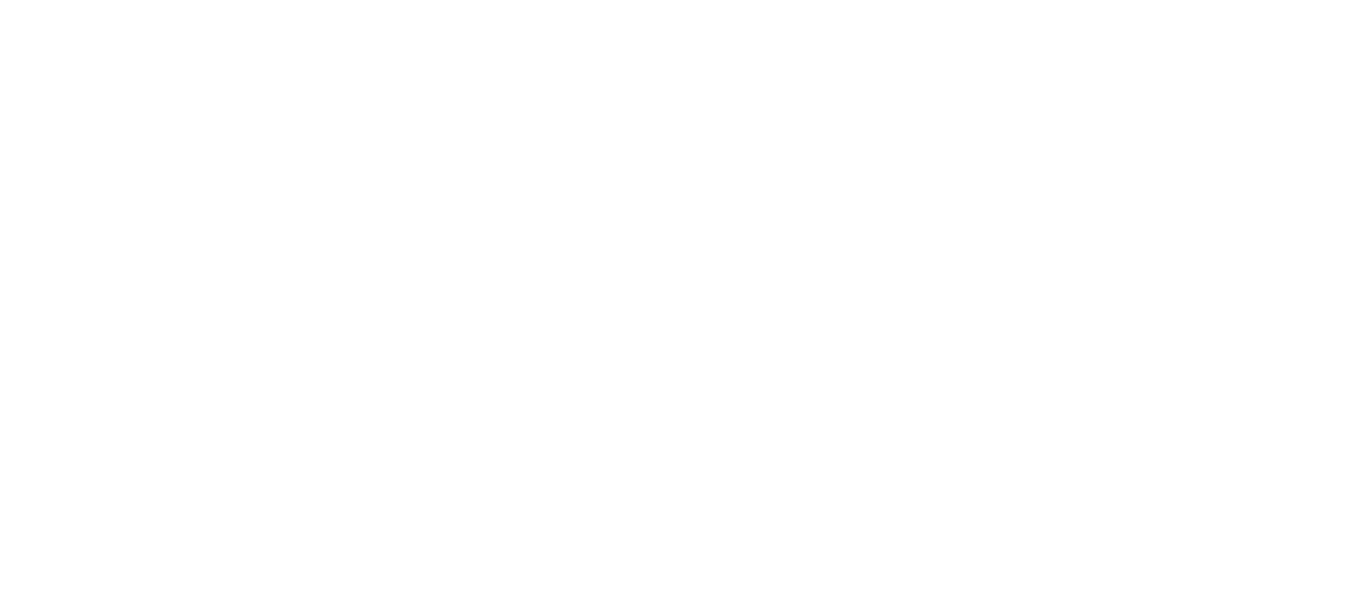 scroll, scrollTop: 0, scrollLeft: 0, axis: both 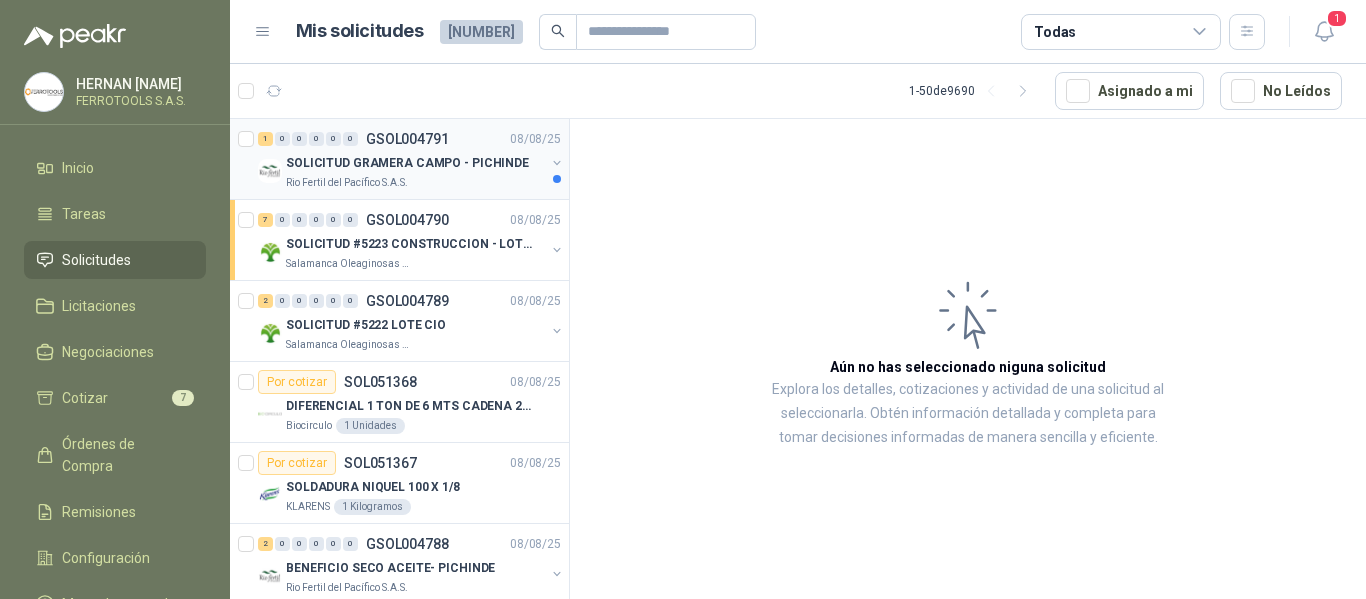 click on "SOLICITUD GRAMERA CAMPO - PICHINDE" at bounding box center [407, 163] 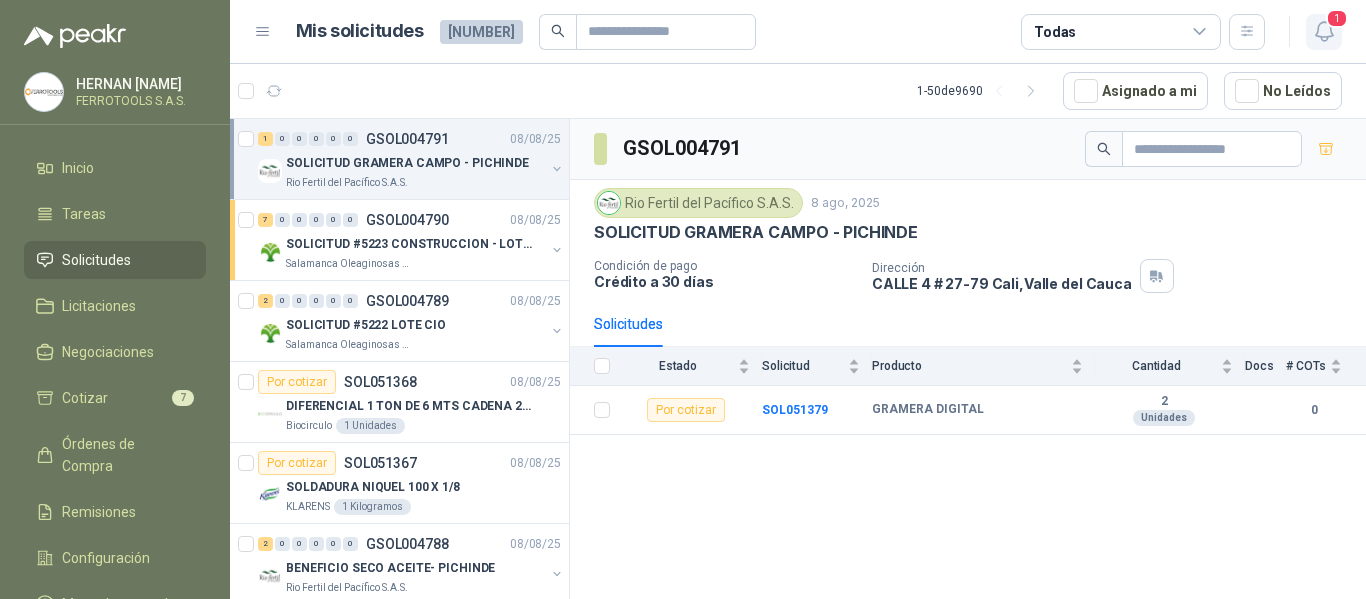 click 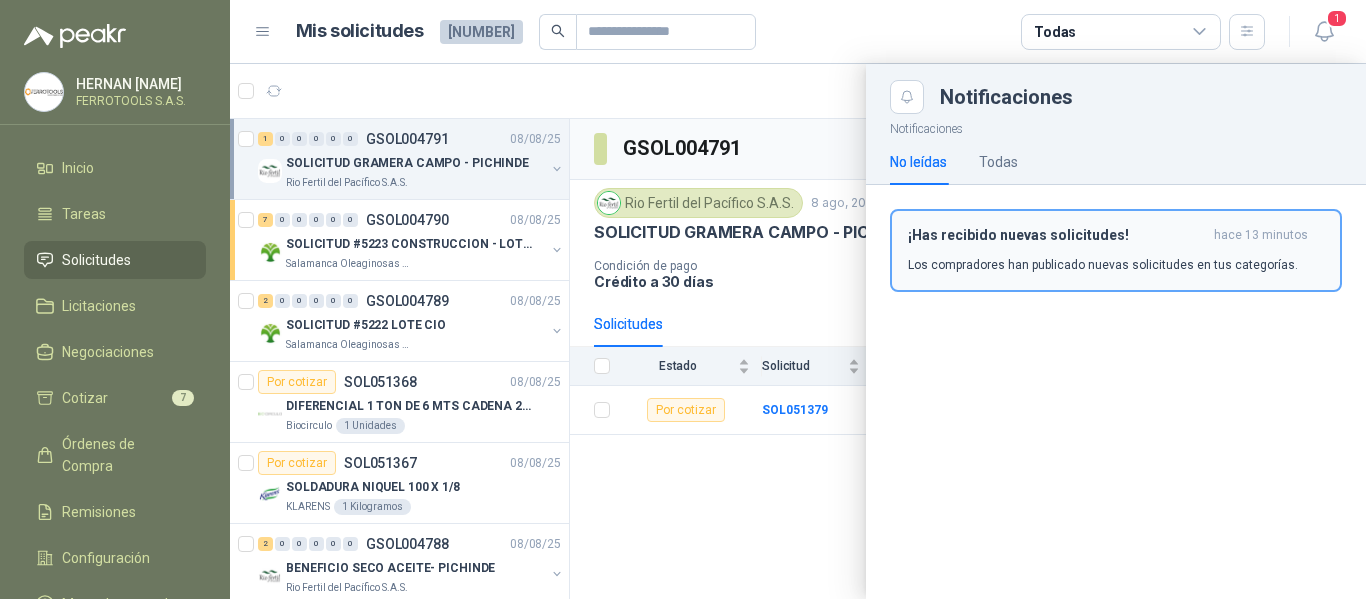 click on "Los compradores han publicado nuevas solicitudes en tus categorías." at bounding box center (1103, 265) 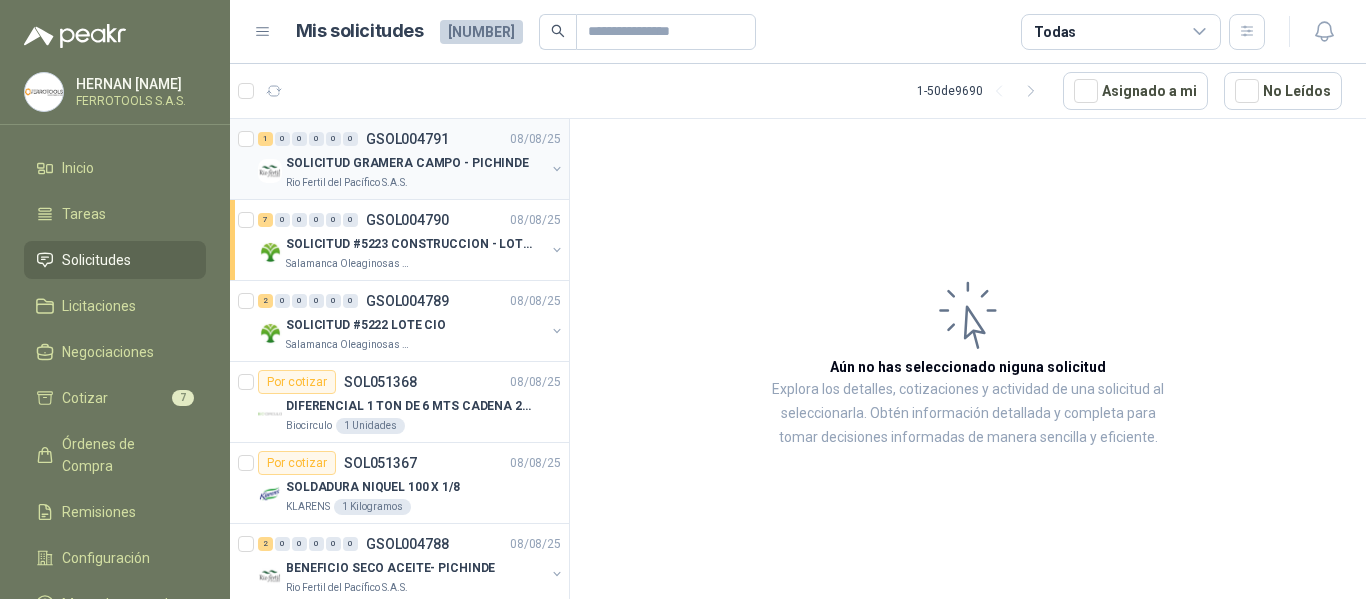 click on "Rio Fertil del Pacífico S.A.S." at bounding box center (415, 183) 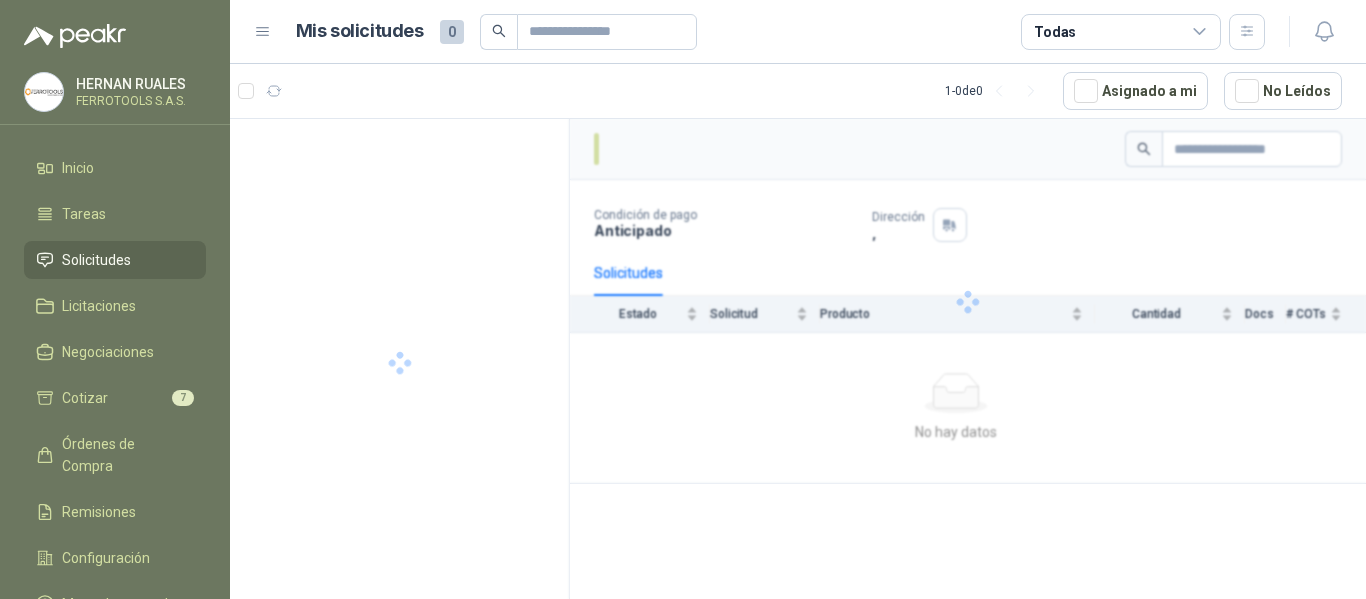 scroll, scrollTop: 0, scrollLeft: 0, axis: both 